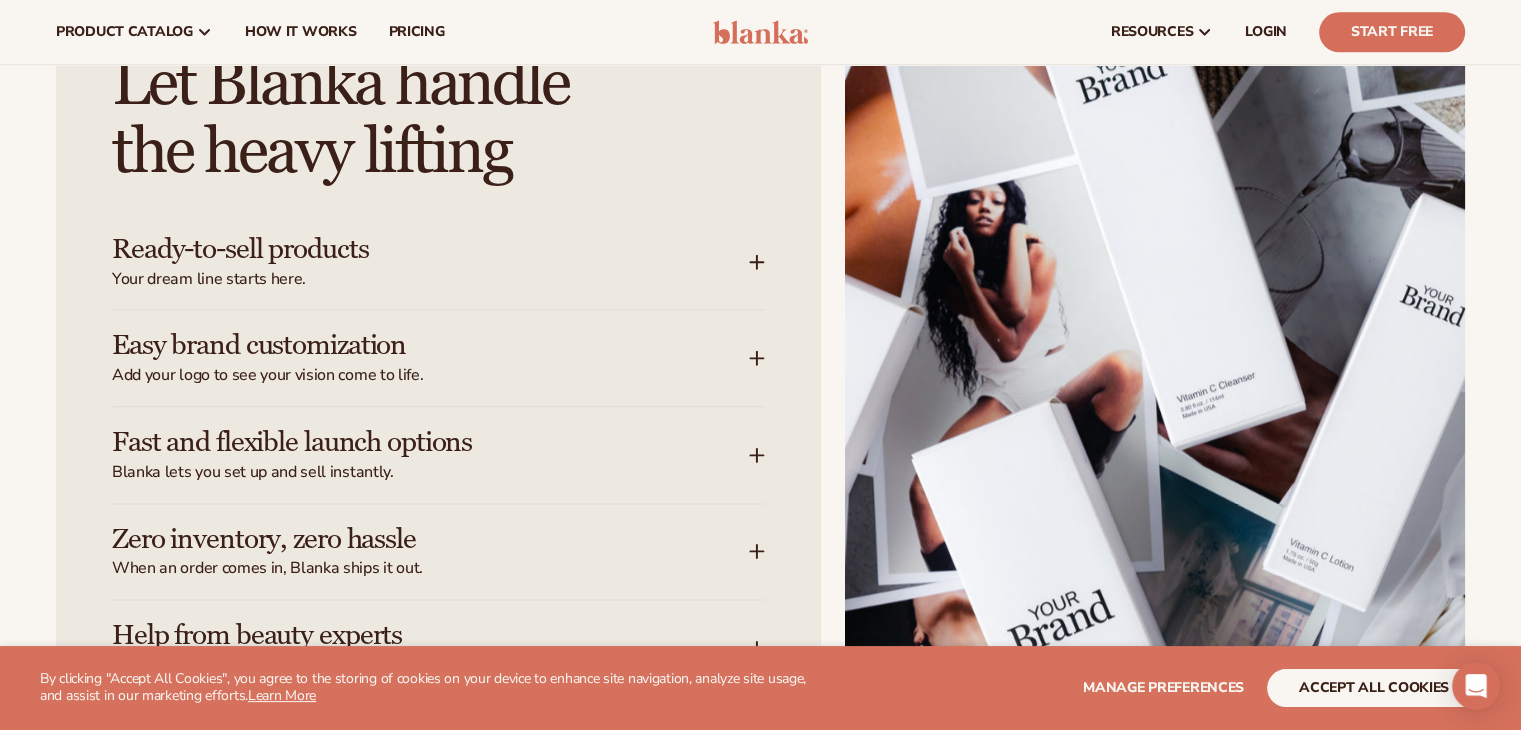 scroll, scrollTop: 1800, scrollLeft: 0, axis: vertical 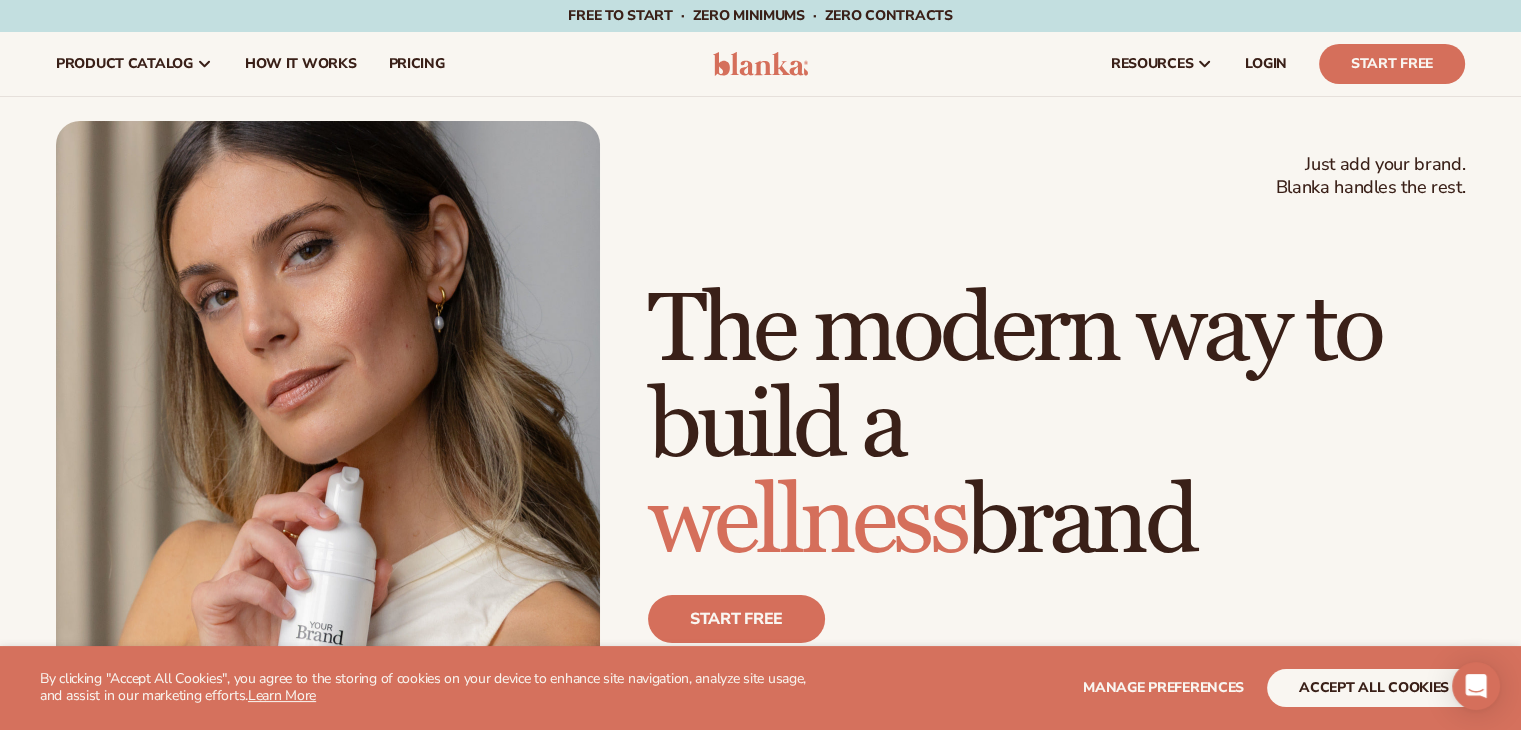 click at bounding box center (760, 10271) 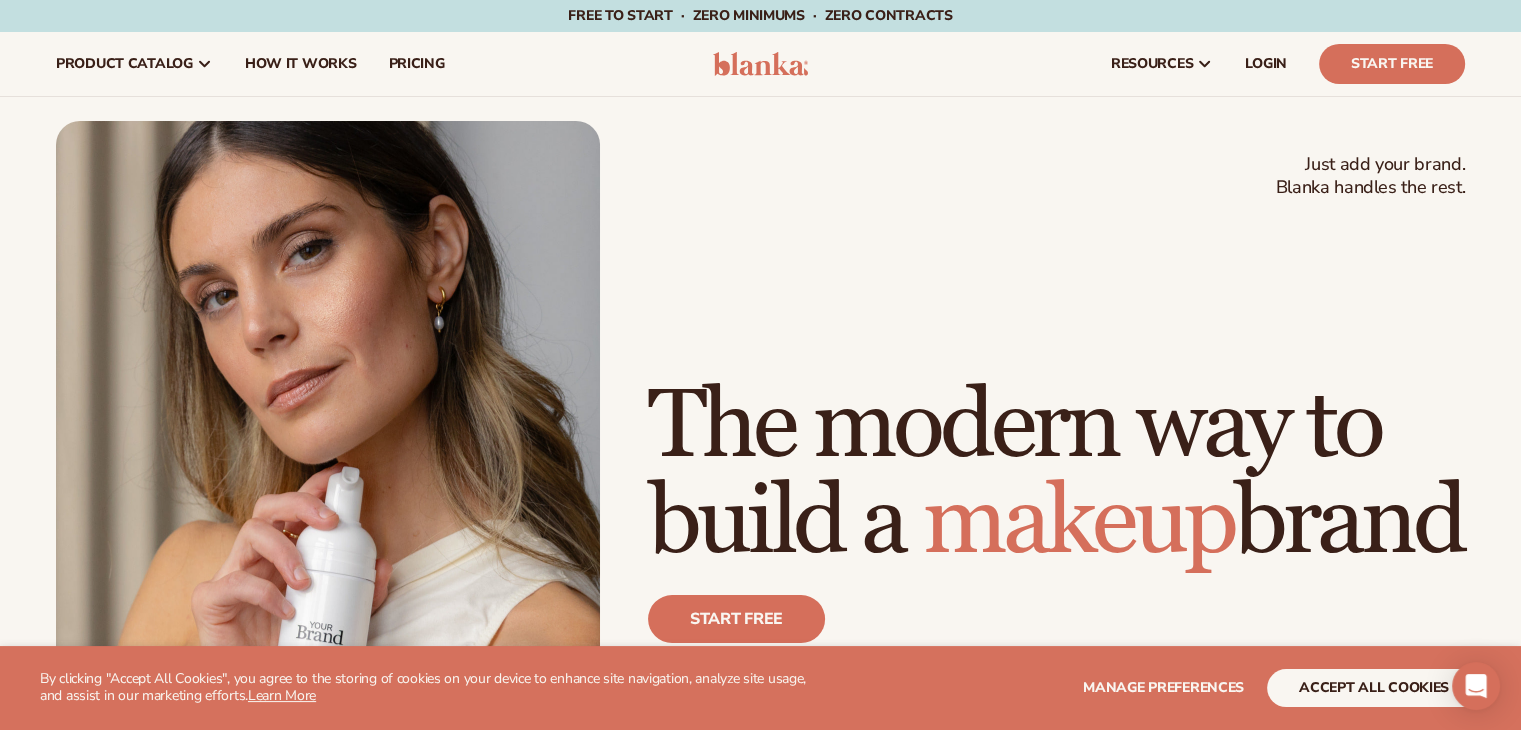 drag, startPoint x: 58, startPoint y: 9592, endPoint x: 108, endPoint y: 9592, distance: 50 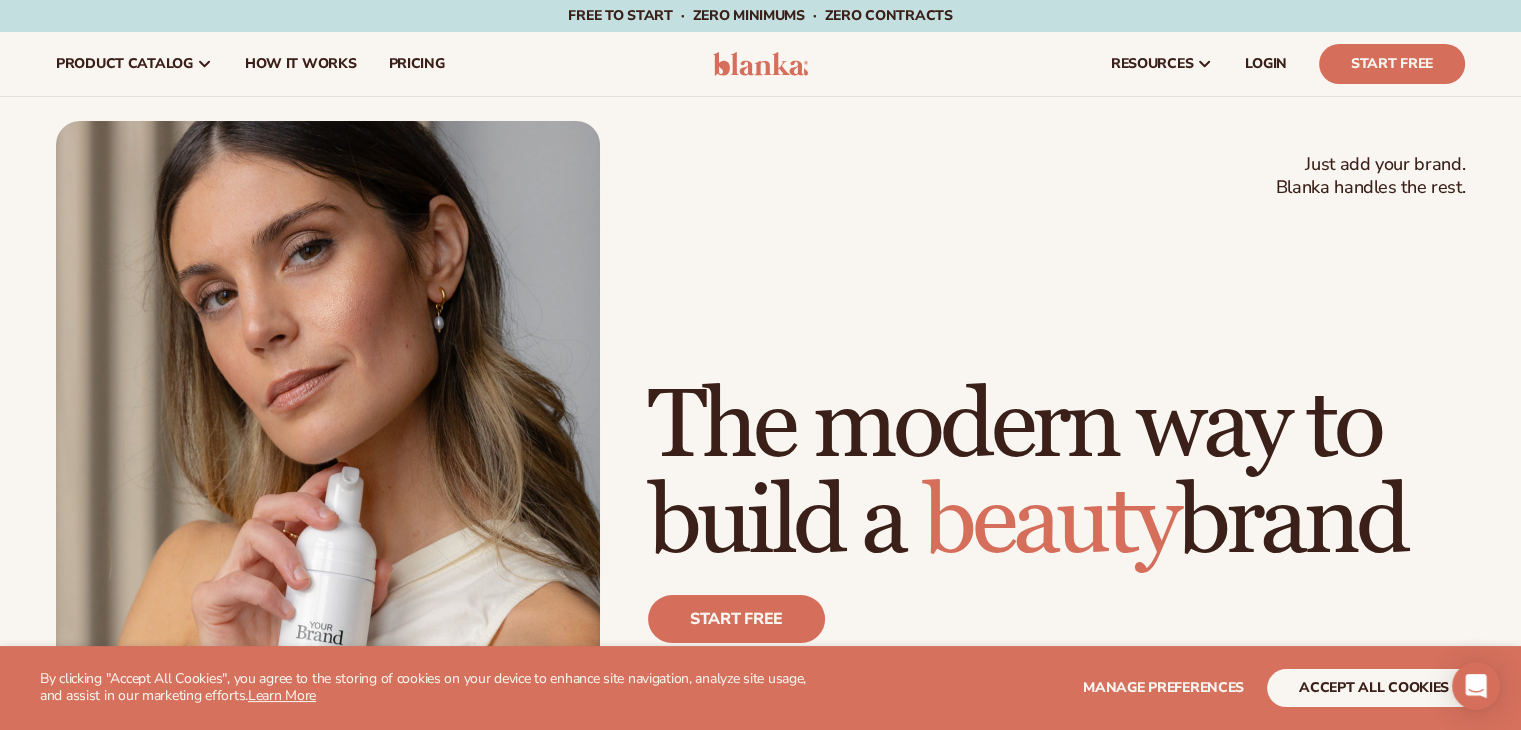 copy on "Blanka" 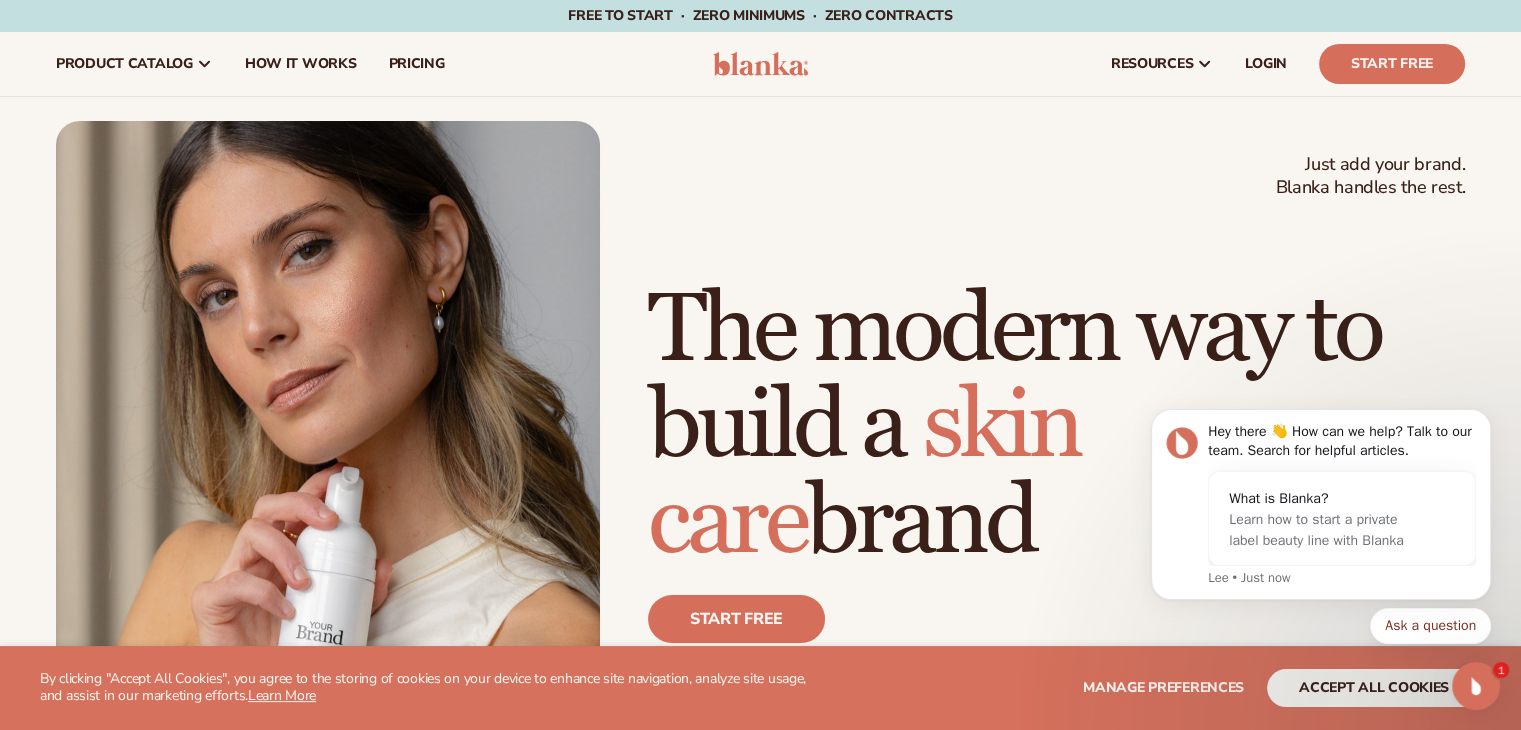 scroll, scrollTop: 0, scrollLeft: 0, axis: both 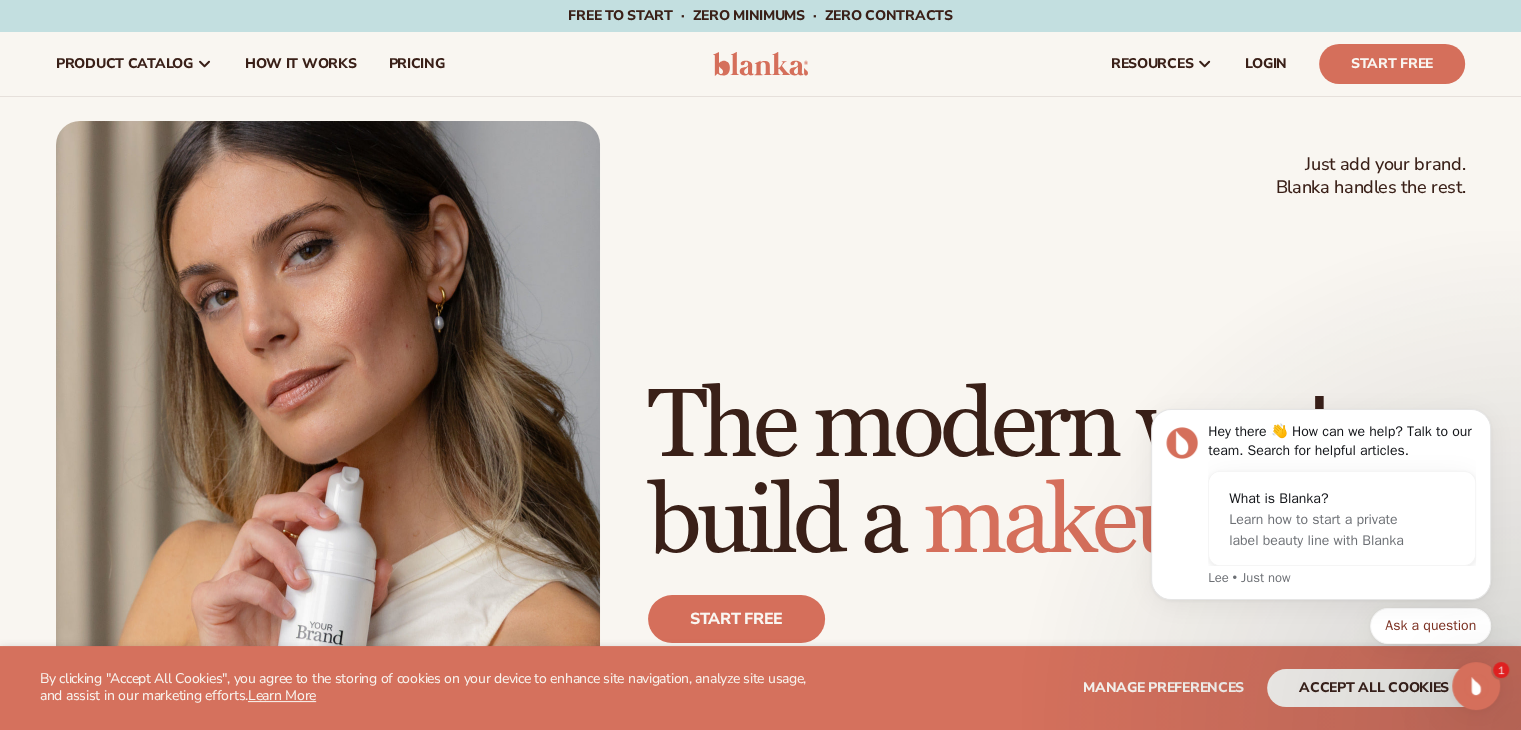 drag, startPoint x: 194, startPoint y: 9999, endPoint x: 63, endPoint y: 10008, distance: 131.30879 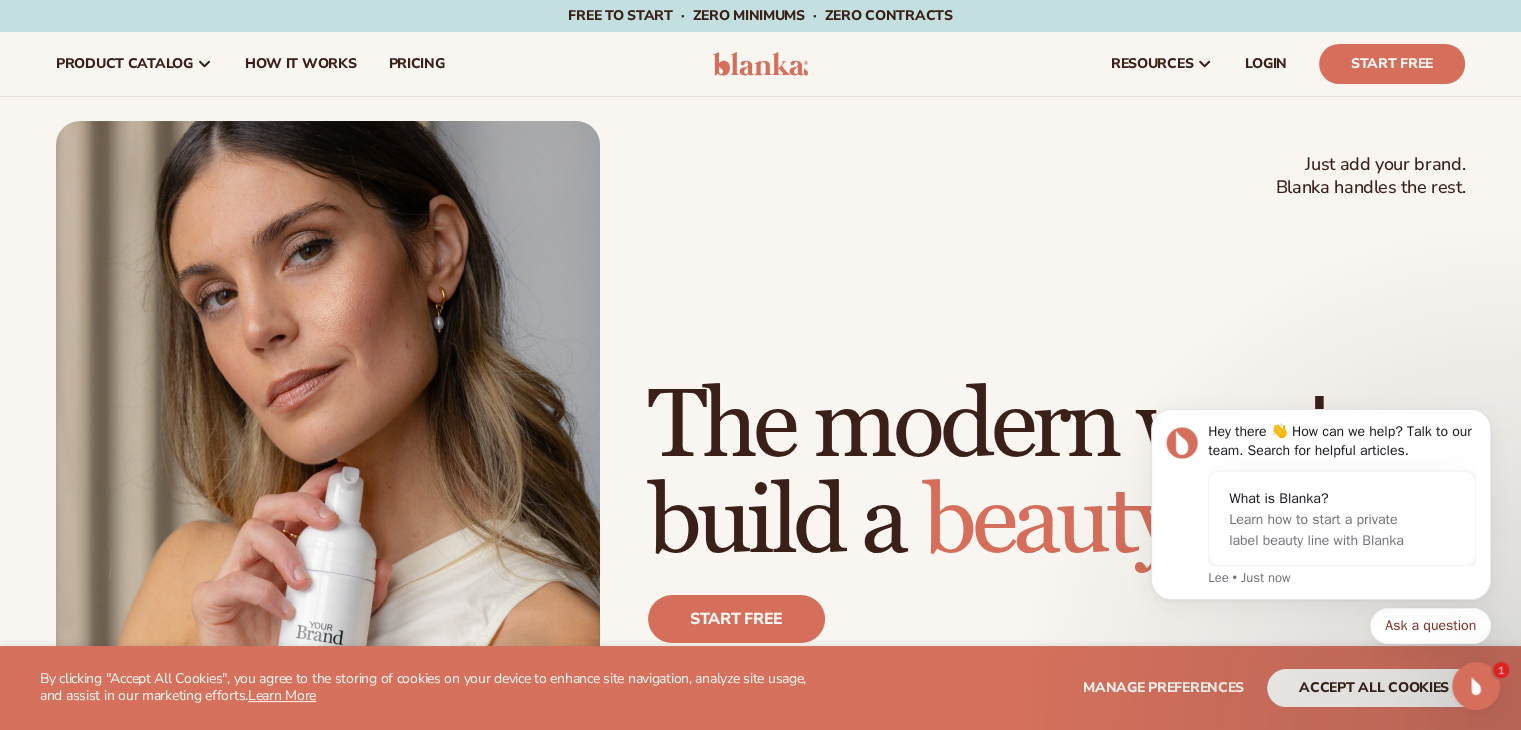 copy on "[CITY], [COUNTRY]" 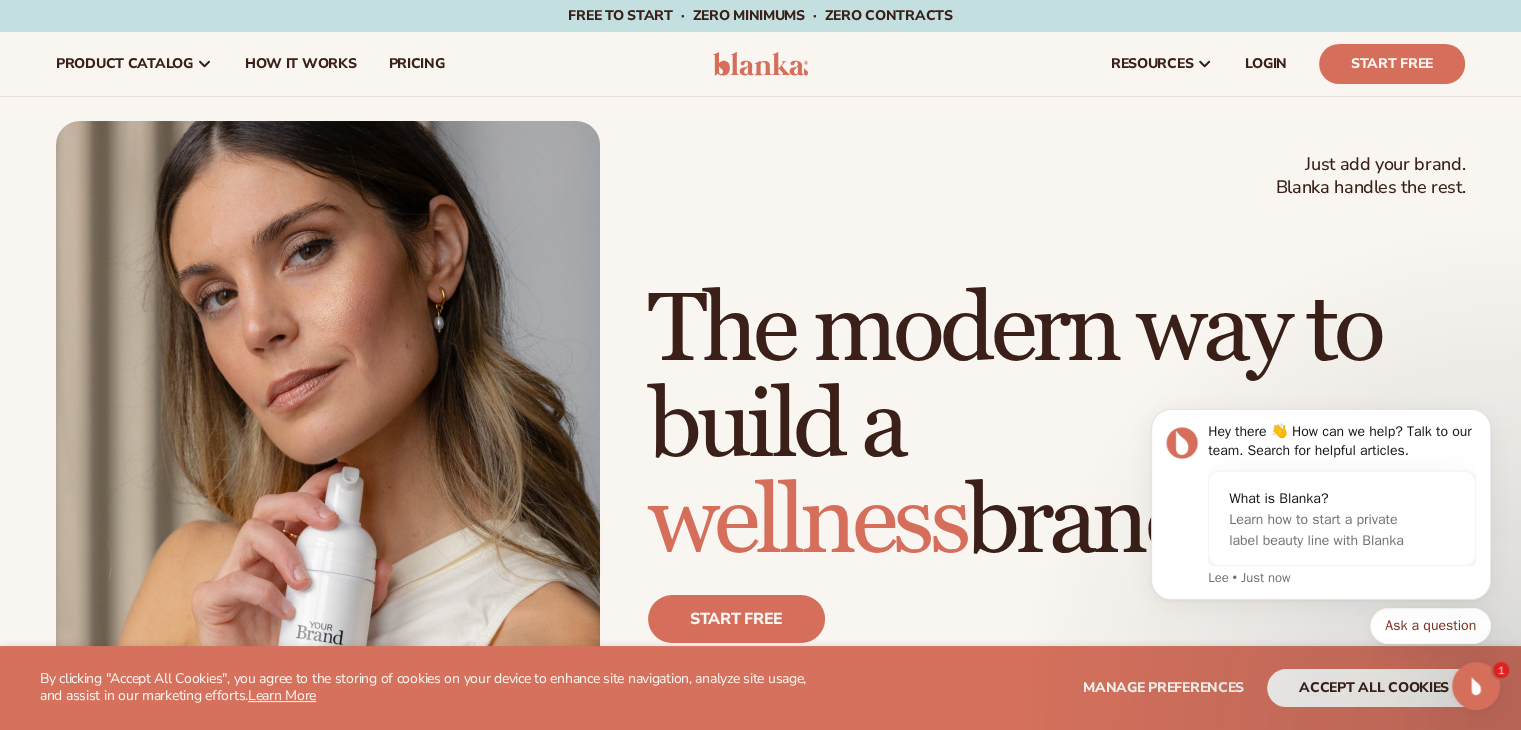 scroll, scrollTop: 0, scrollLeft: 0, axis: both 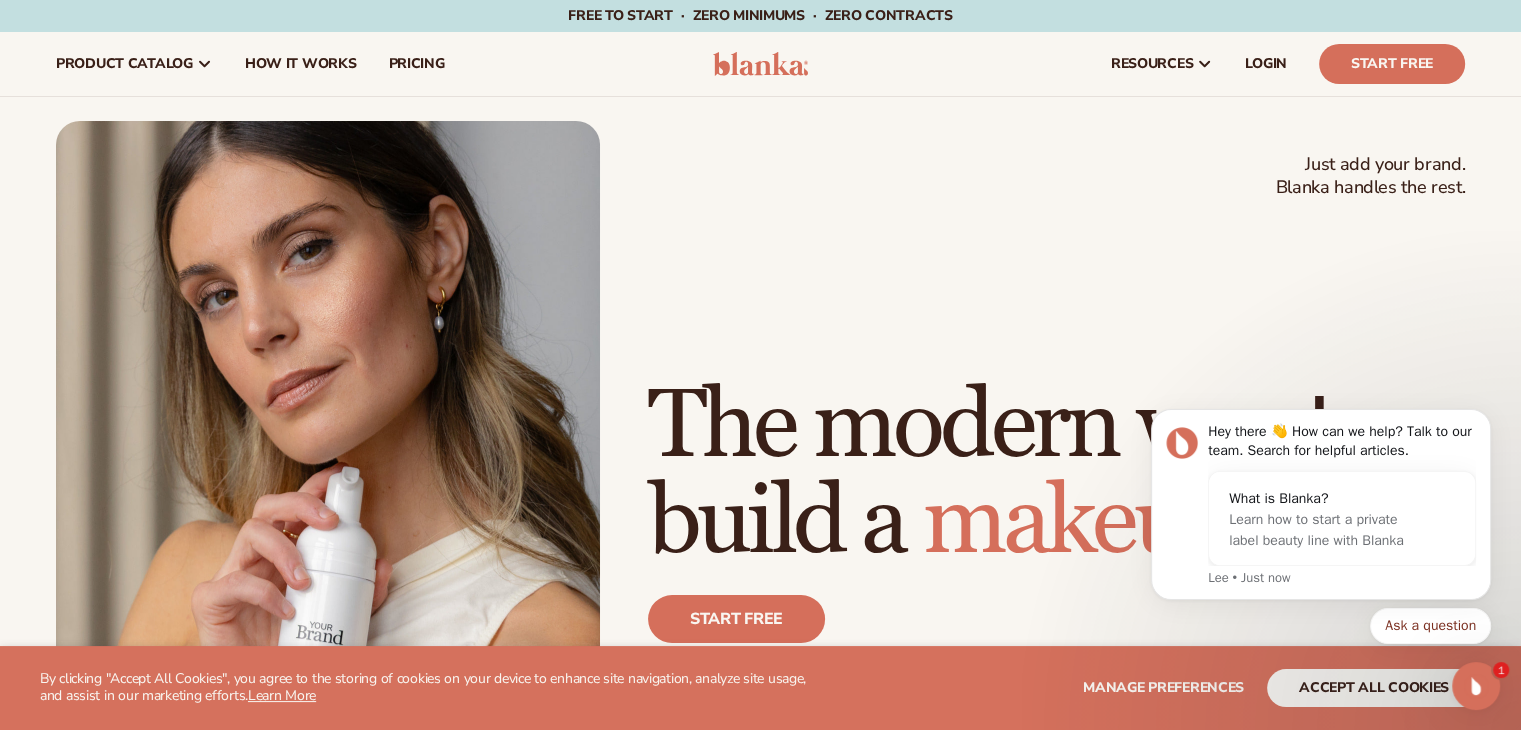 click at bounding box center (91, 9548) 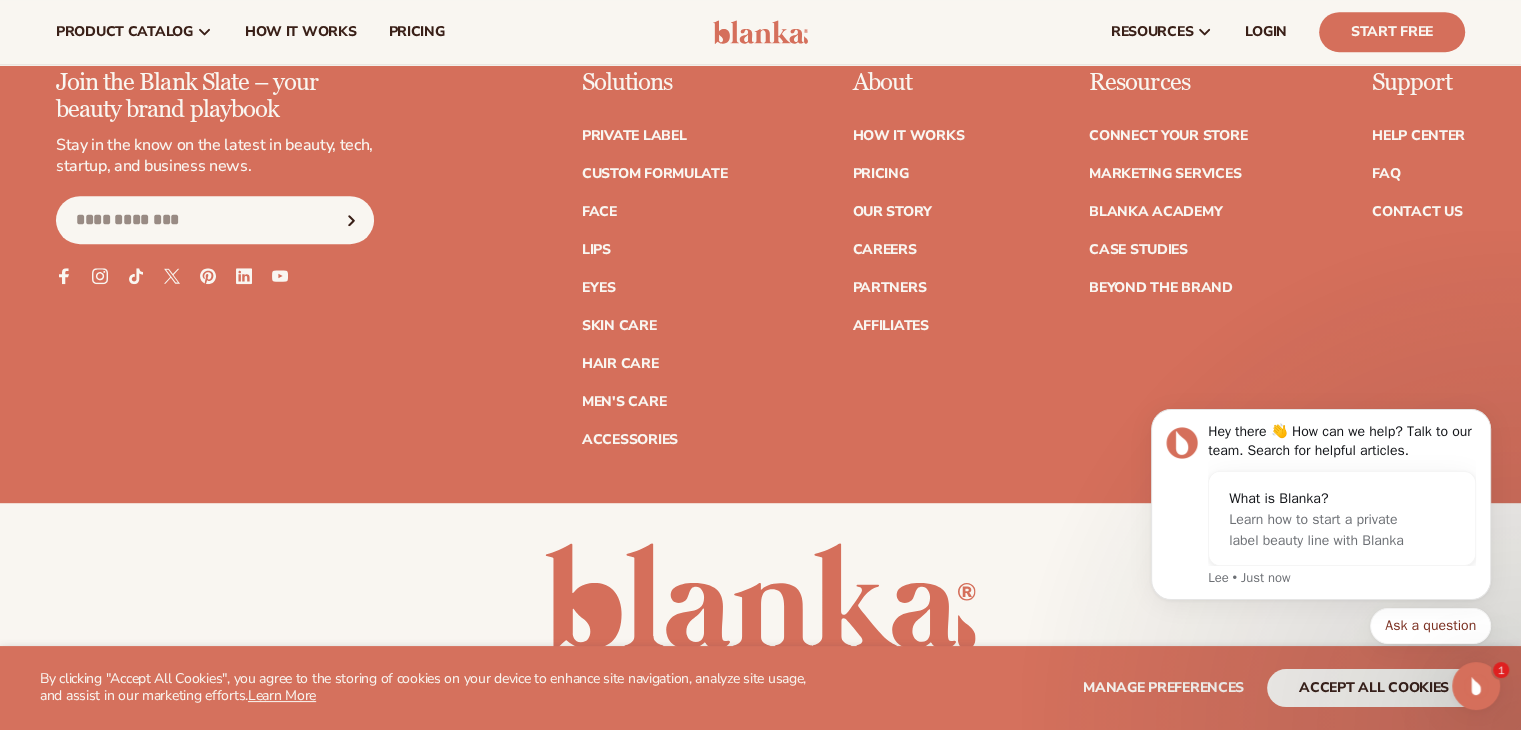 scroll, scrollTop: 8580, scrollLeft: 0, axis: vertical 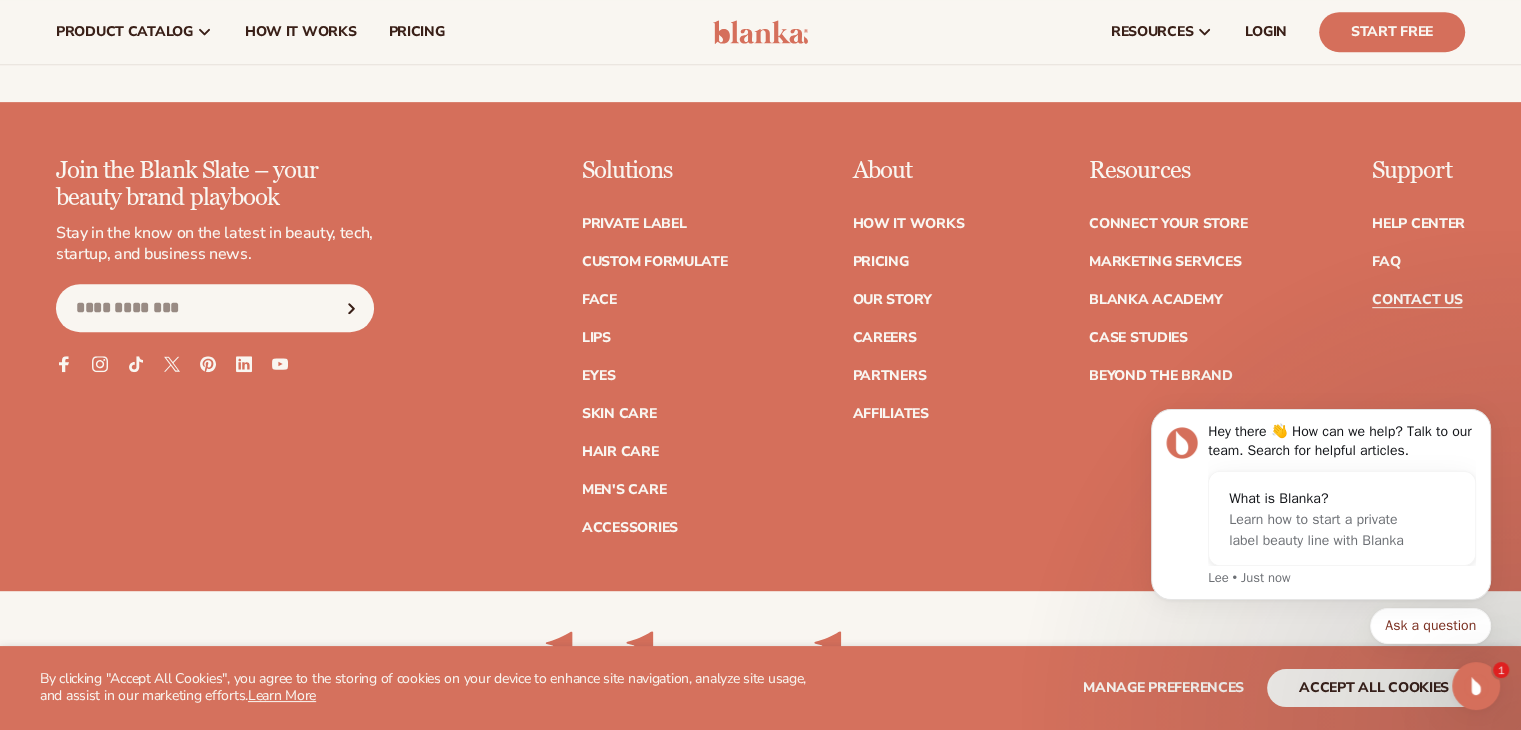 click on "Contact Us" at bounding box center [1417, 300] 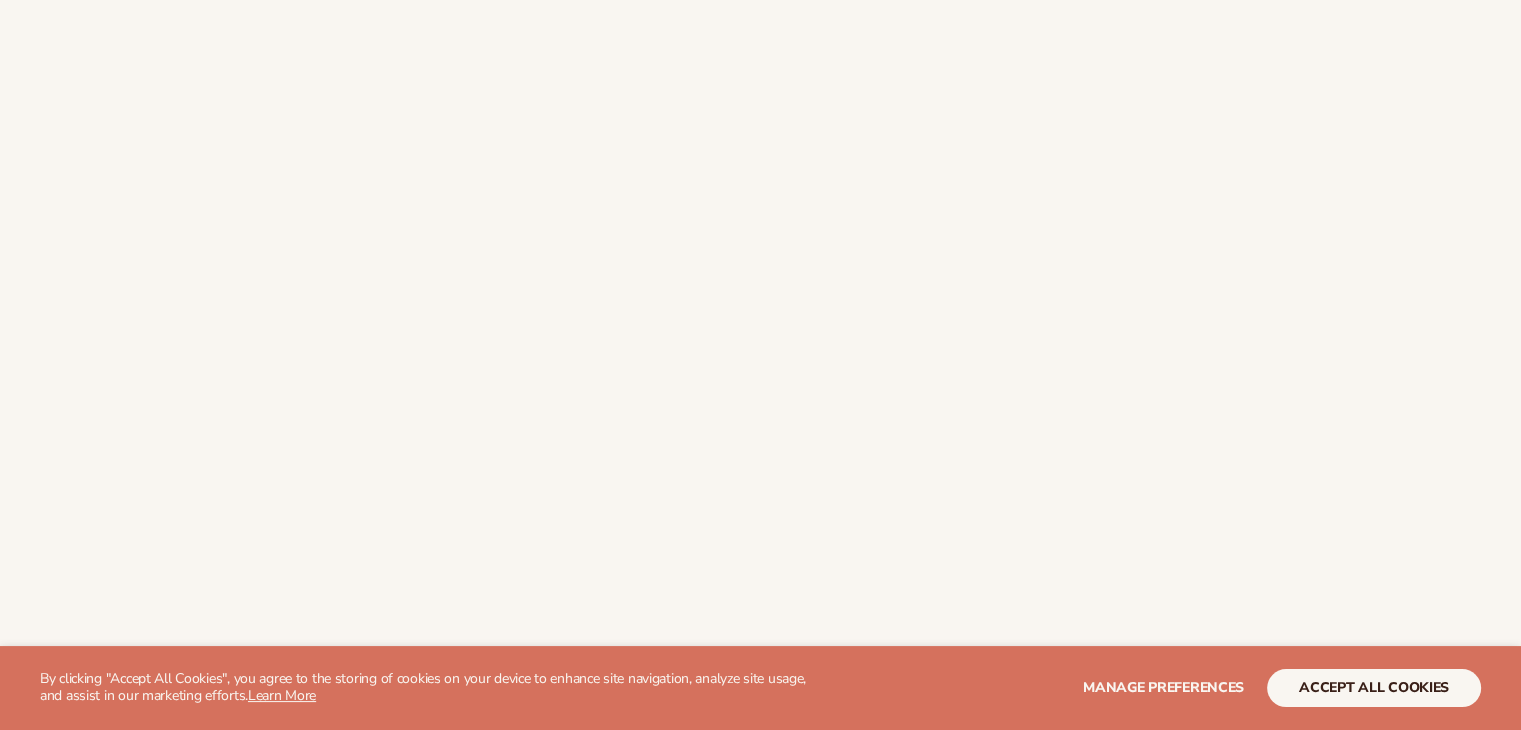 scroll, scrollTop: 0, scrollLeft: 0, axis: both 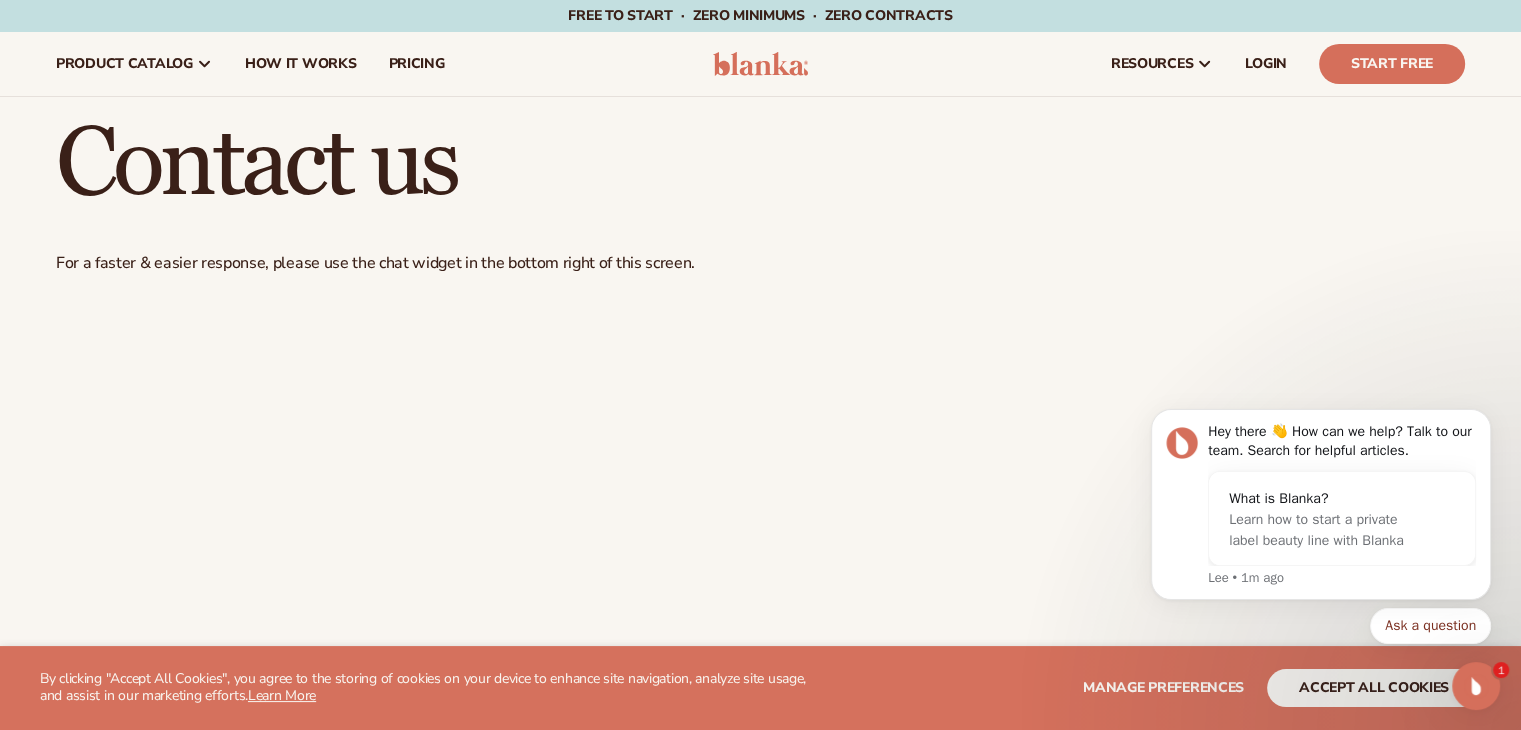 click at bounding box center (760, 4015) 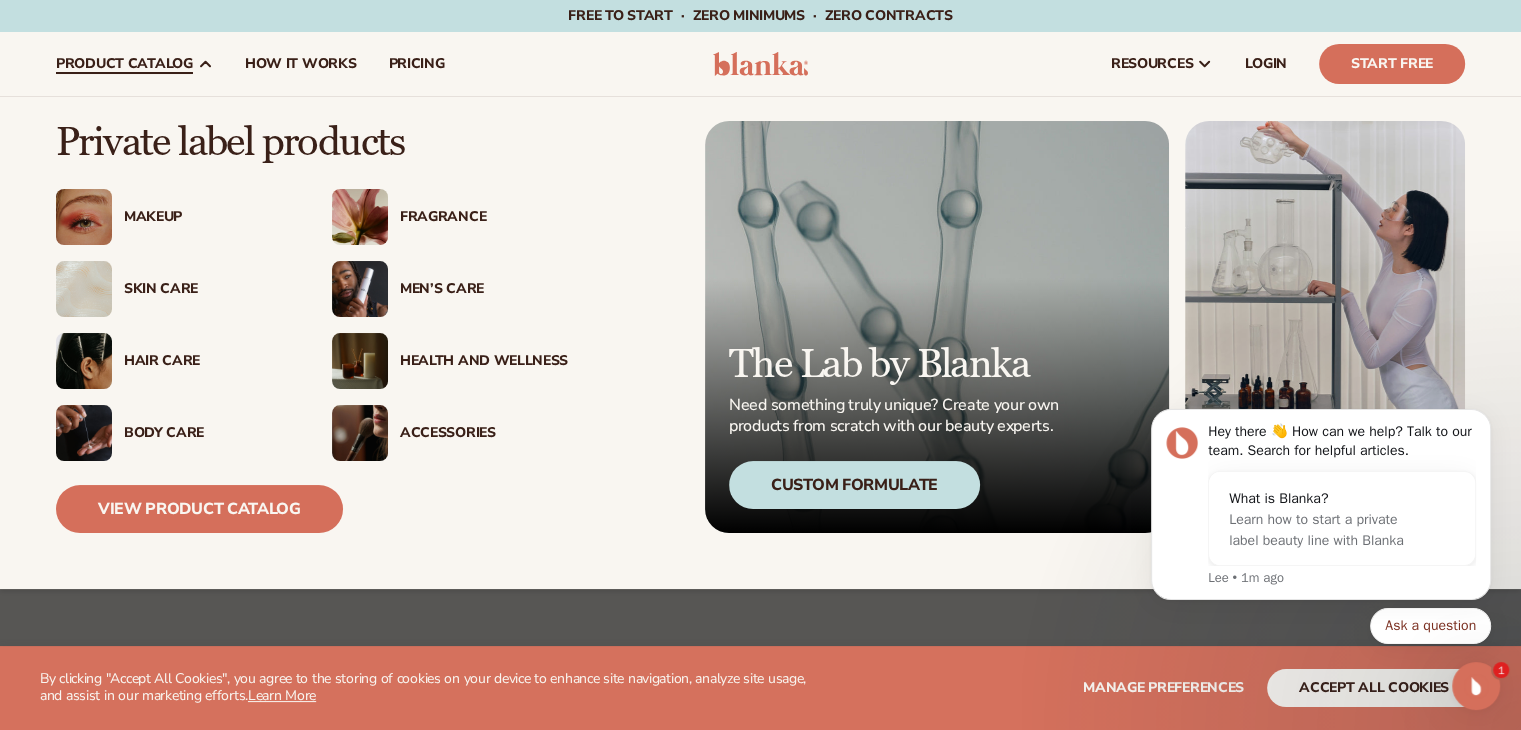 click on "product catalog" at bounding box center (124, 64) 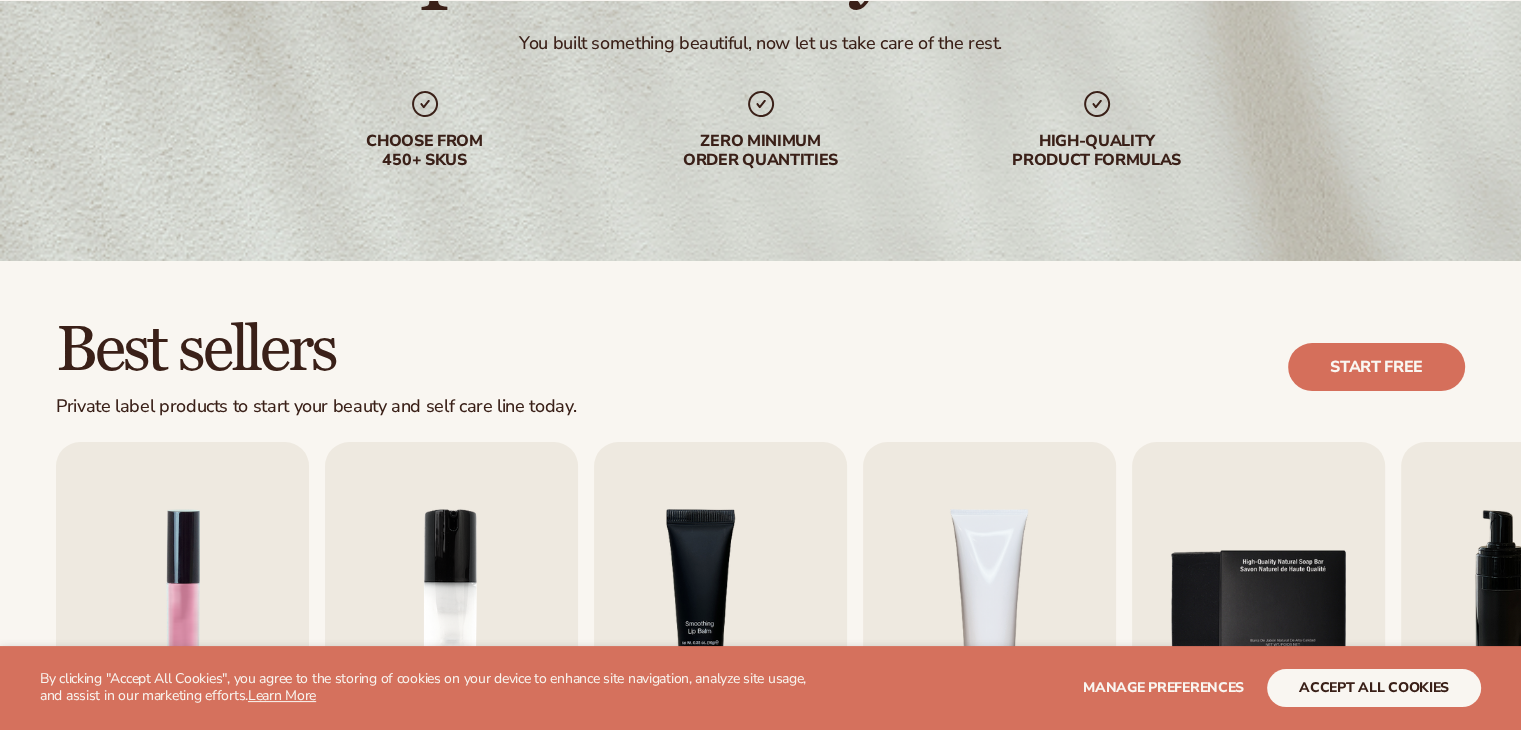 scroll, scrollTop: 600, scrollLeft: 0, axis: vertical 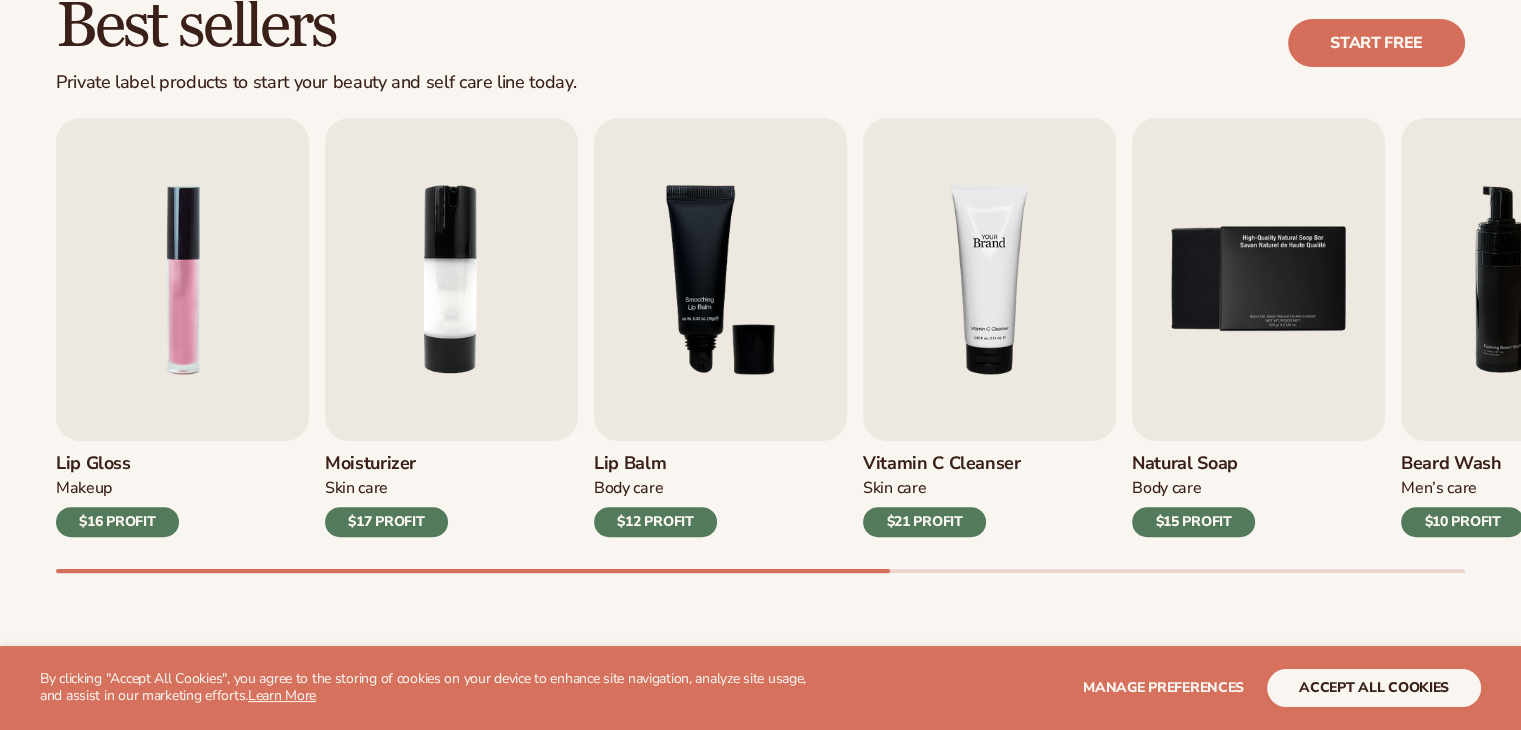 click at bounding box center (989, 279) 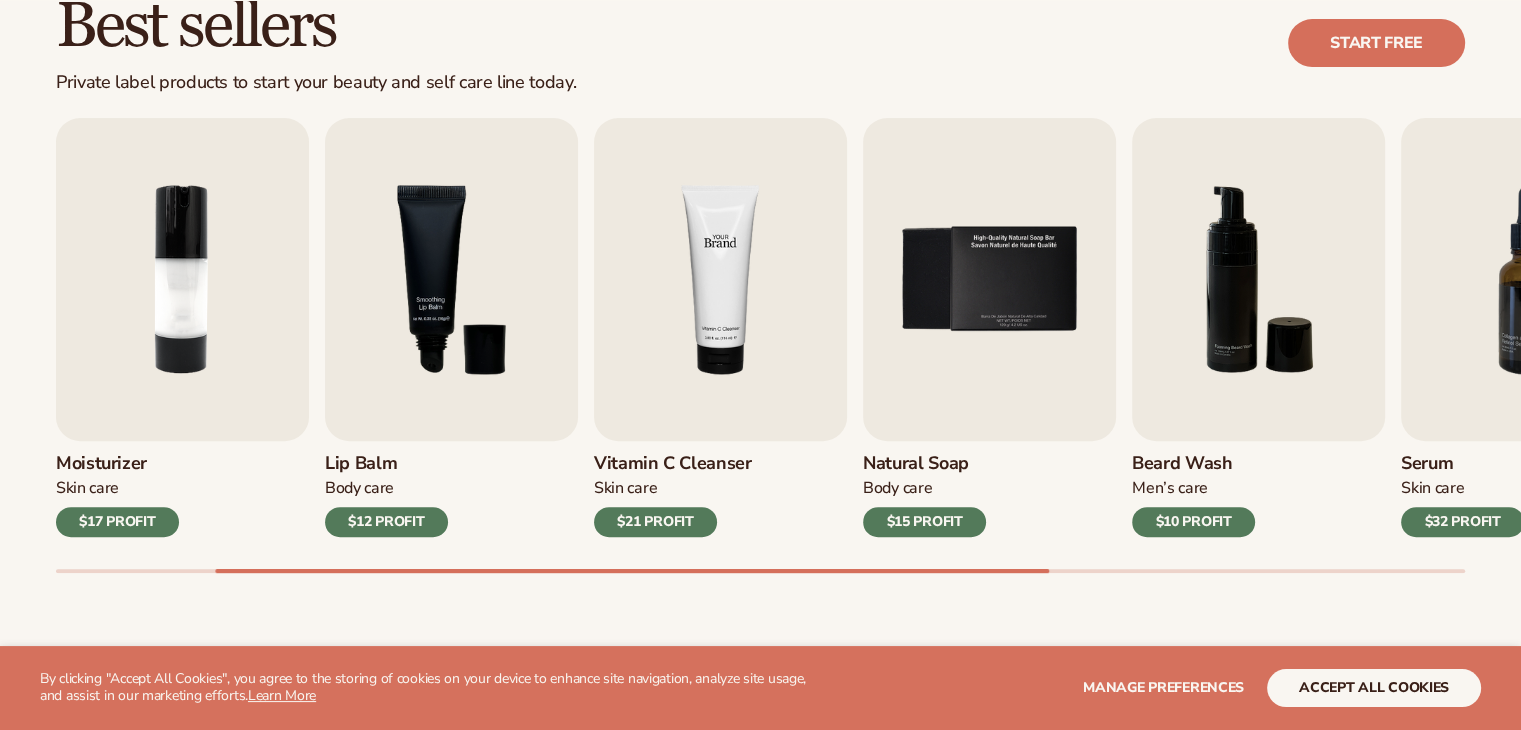click at bounding box center (720, 279) 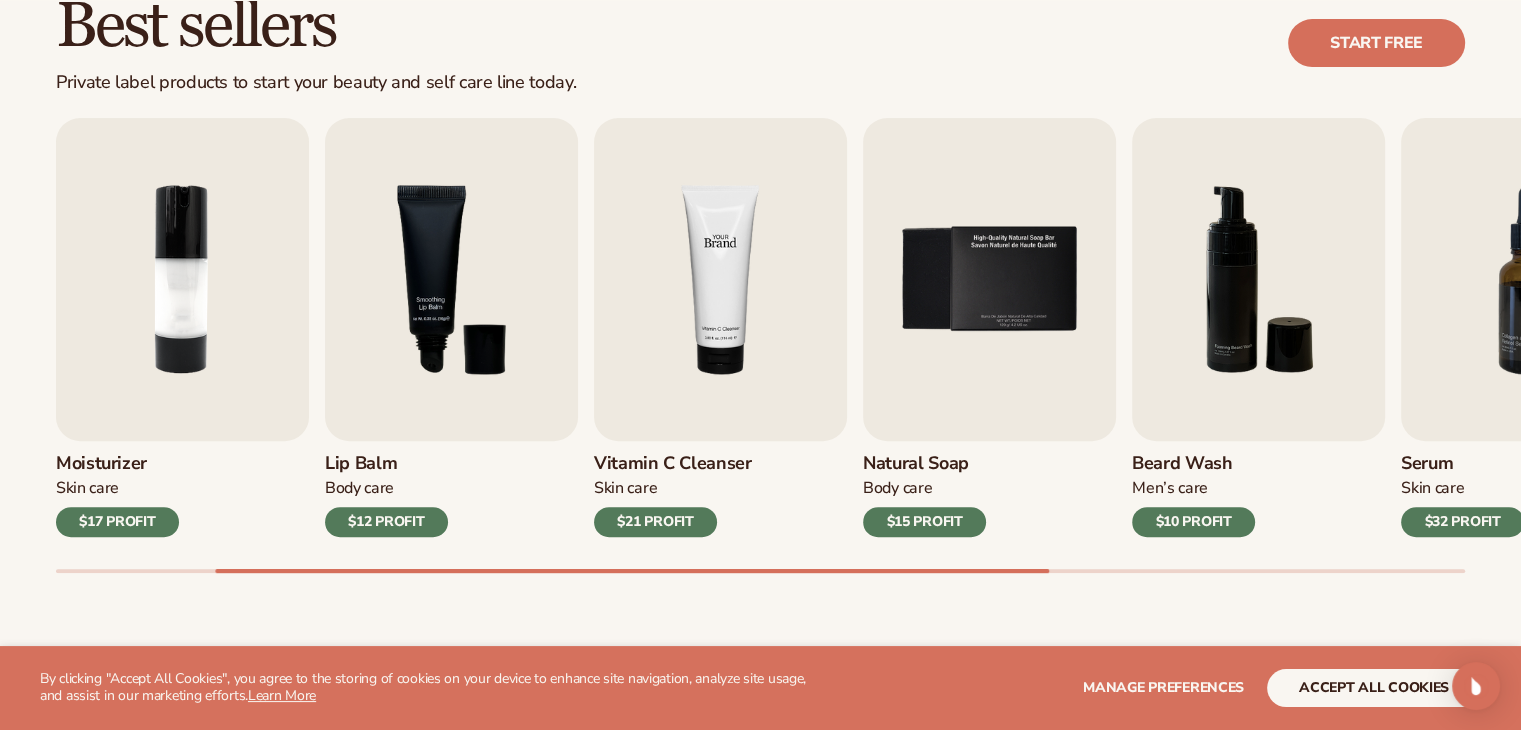 click at bounding box center [720, 279] 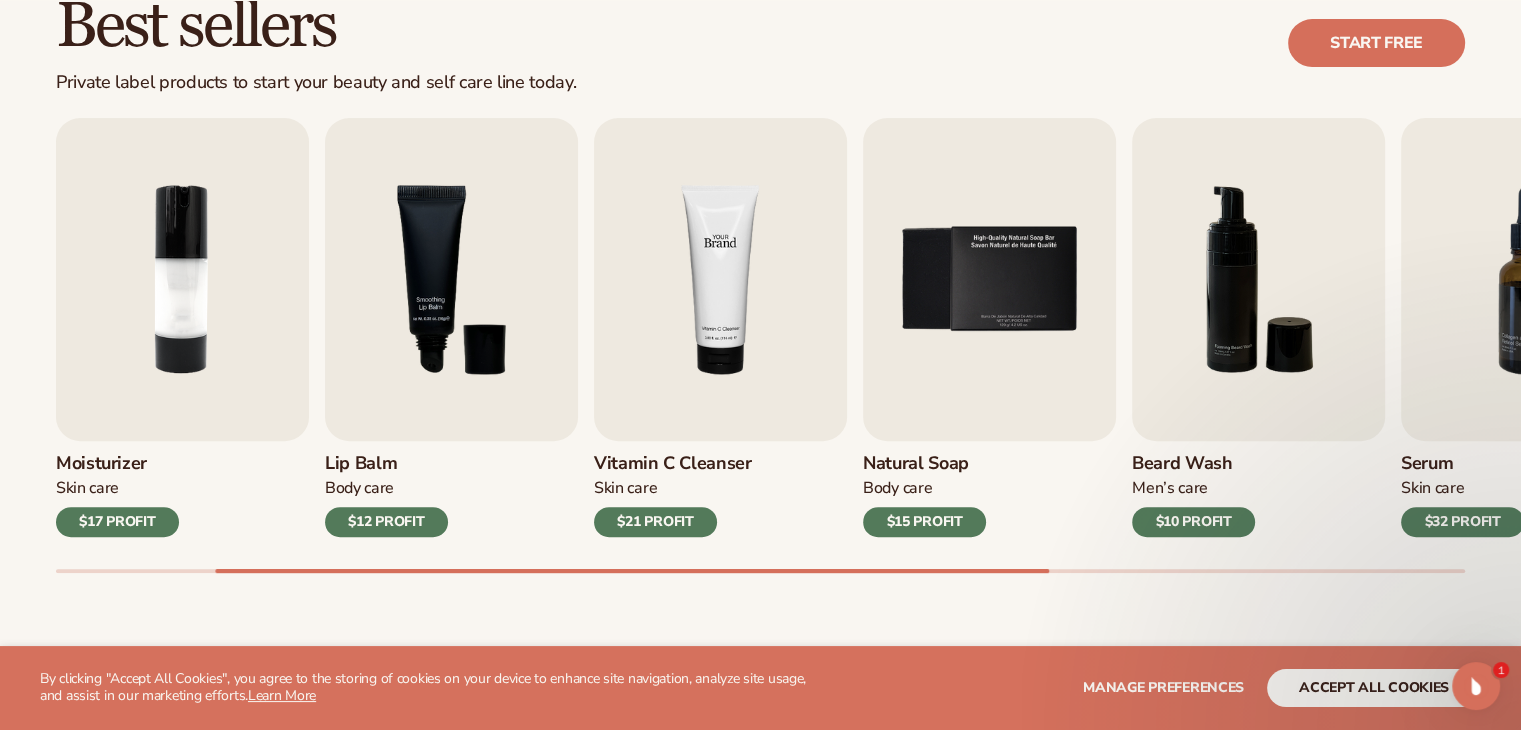 scroll, scrollTop: 0, scrollLeft: 0, axis: both 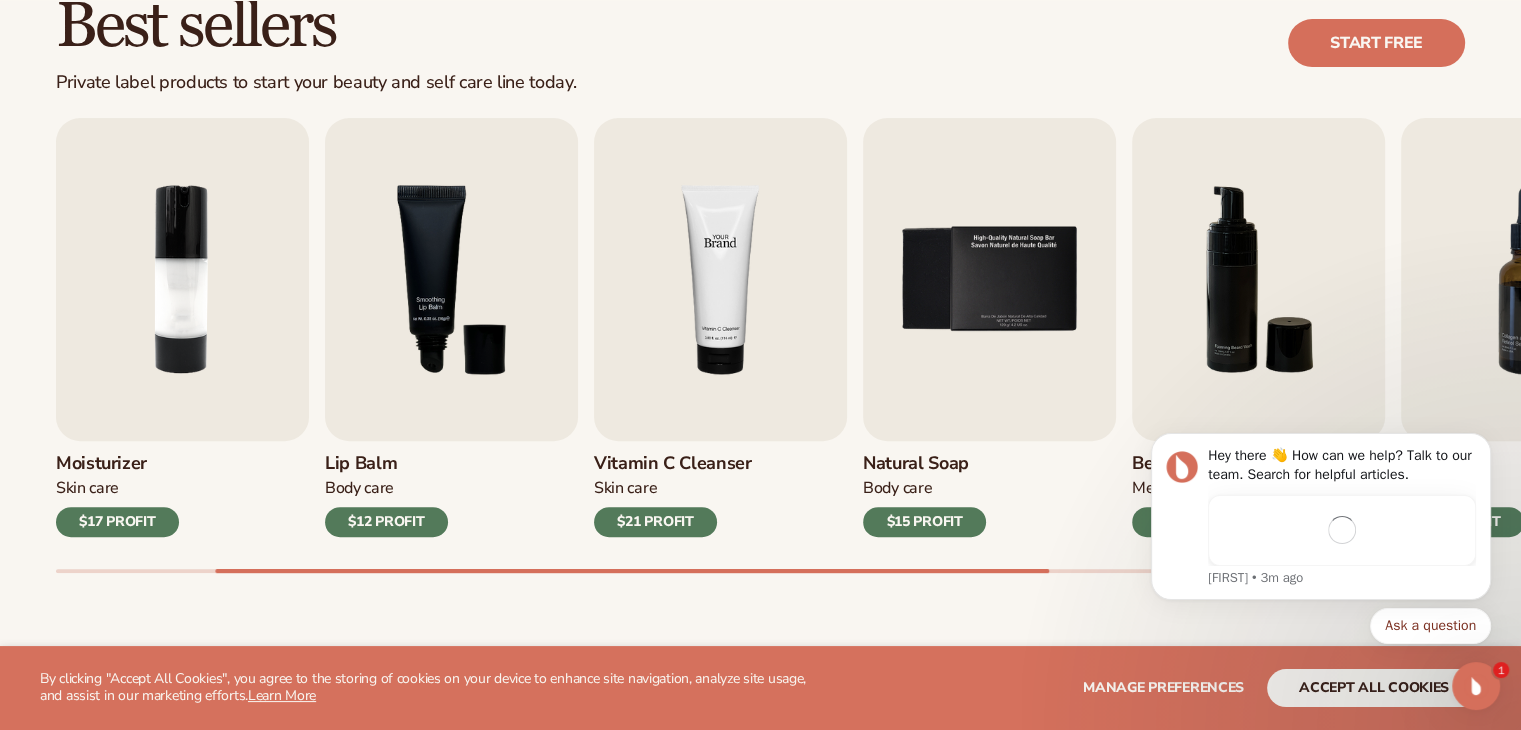 click at bounding box center [720, 279] 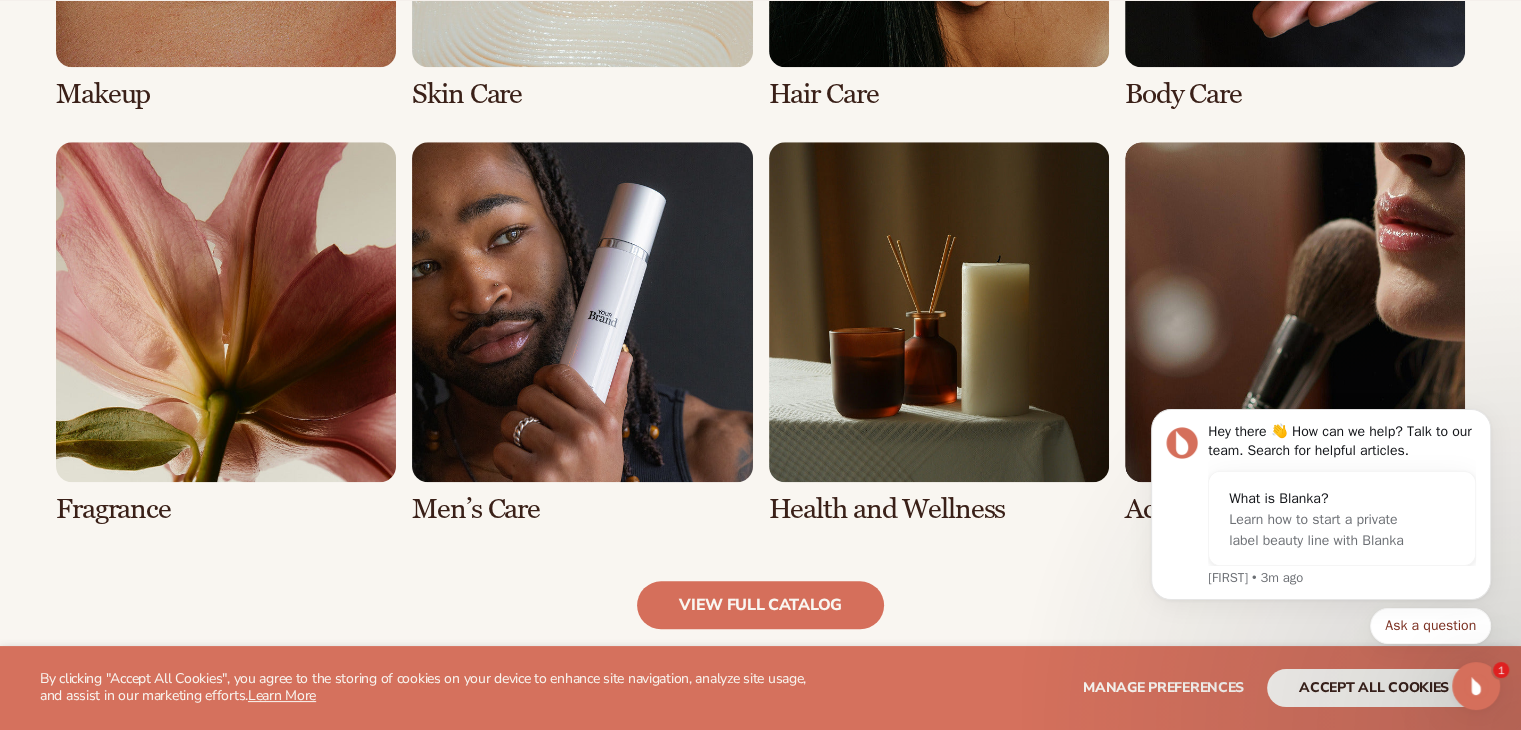 scroll, scrollTop: 1800, scrollLeft: 0, axis: vertical 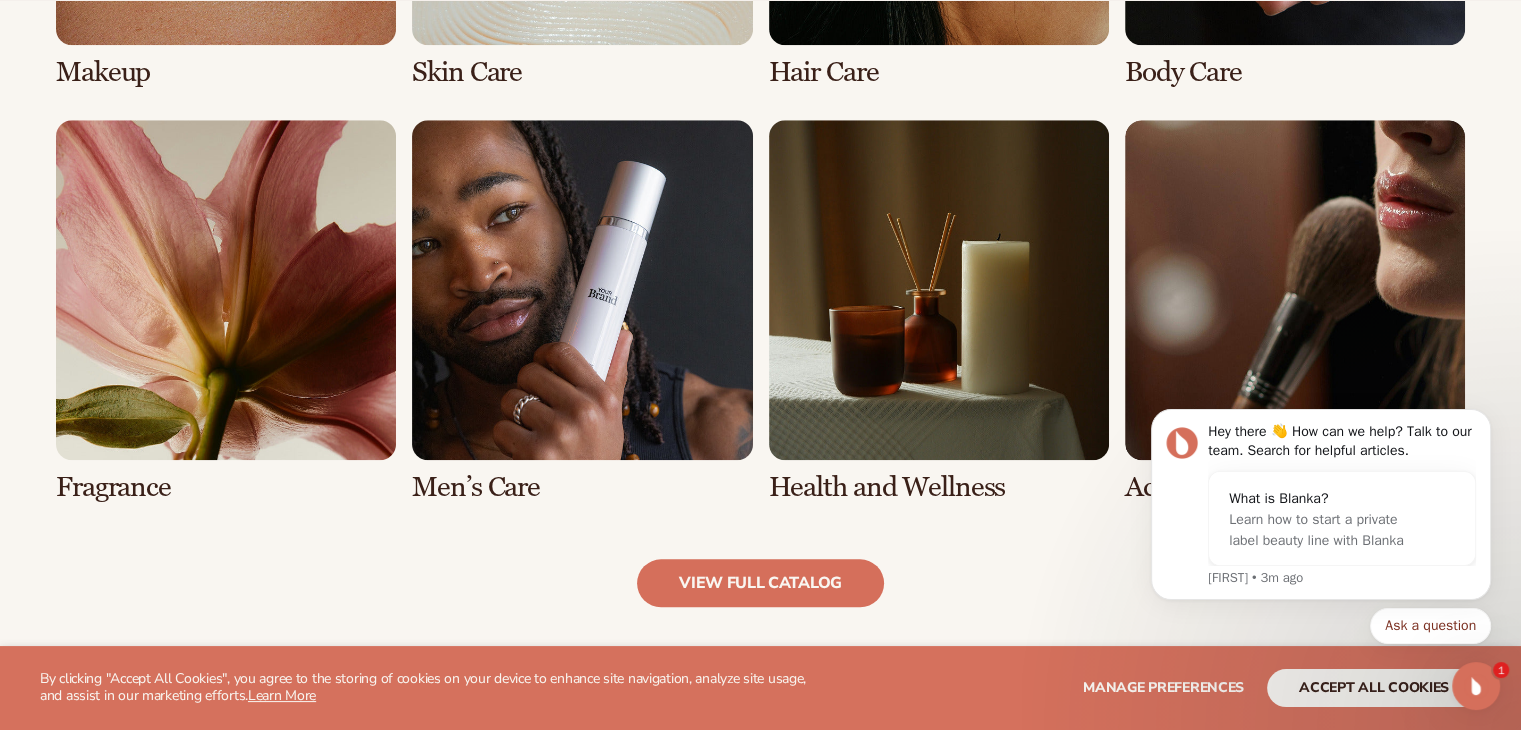 click at bounding box center [582, 311] 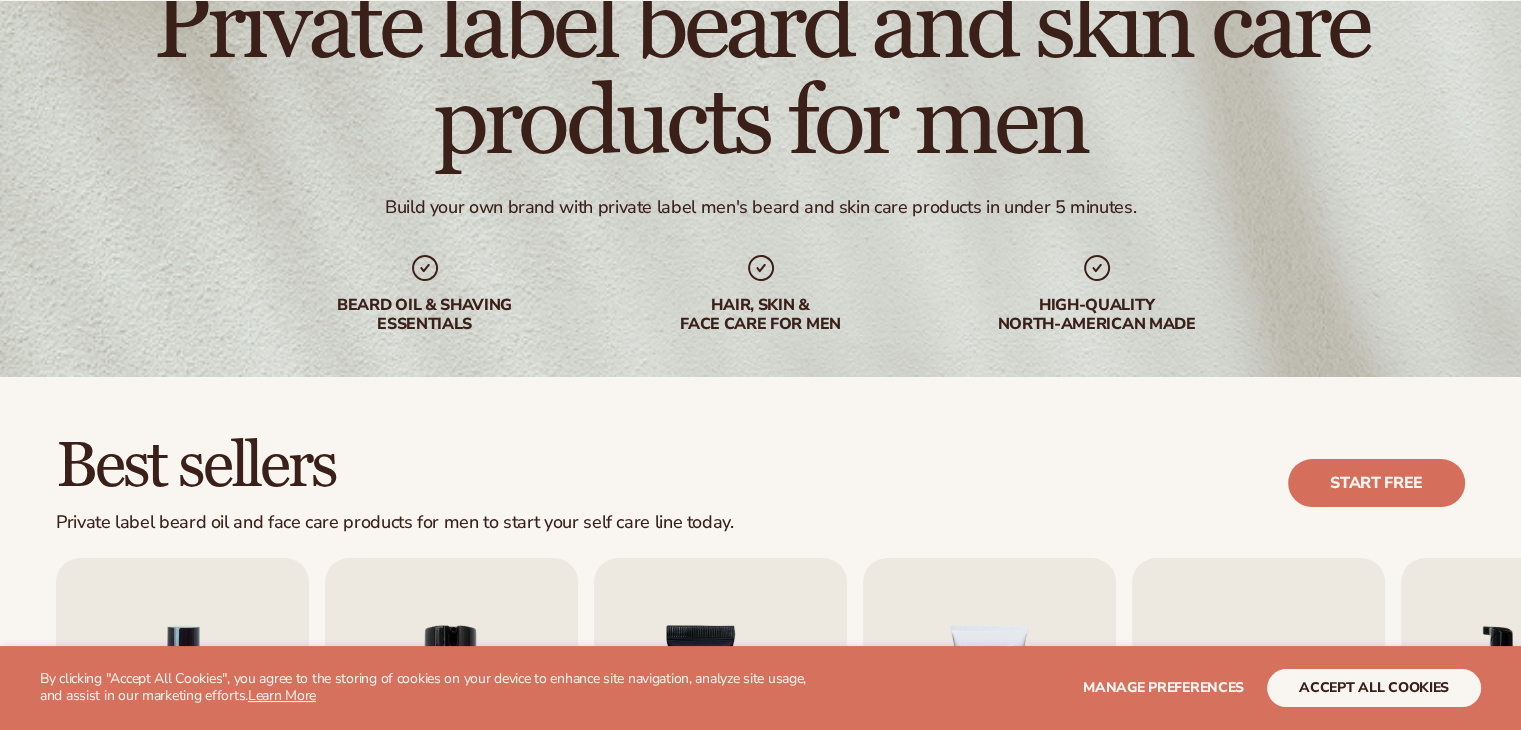 scroll, scrollTop: 600, scrollLeft: 0, axis: vertical 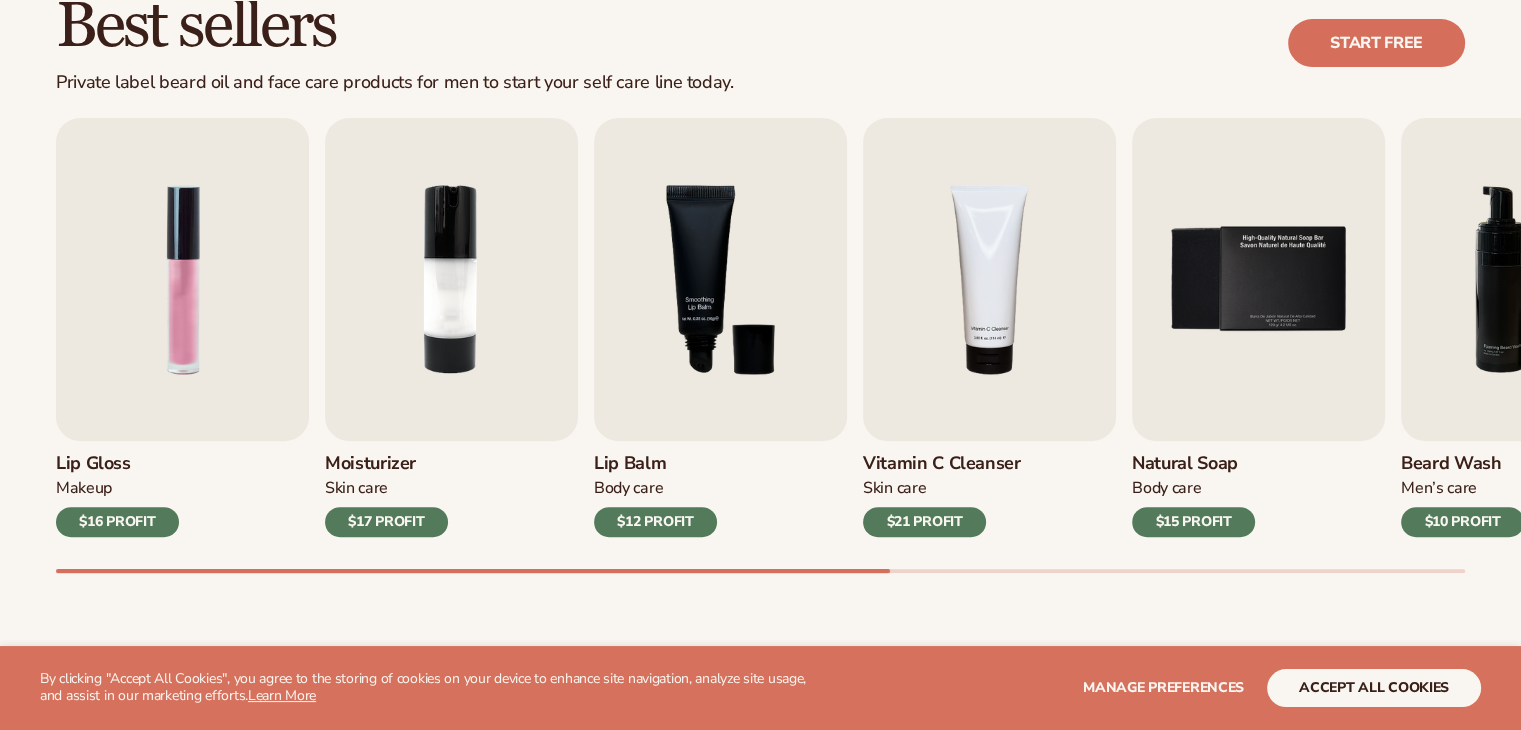 click on "$21 PROFIT" at bounding box center [924, 522] 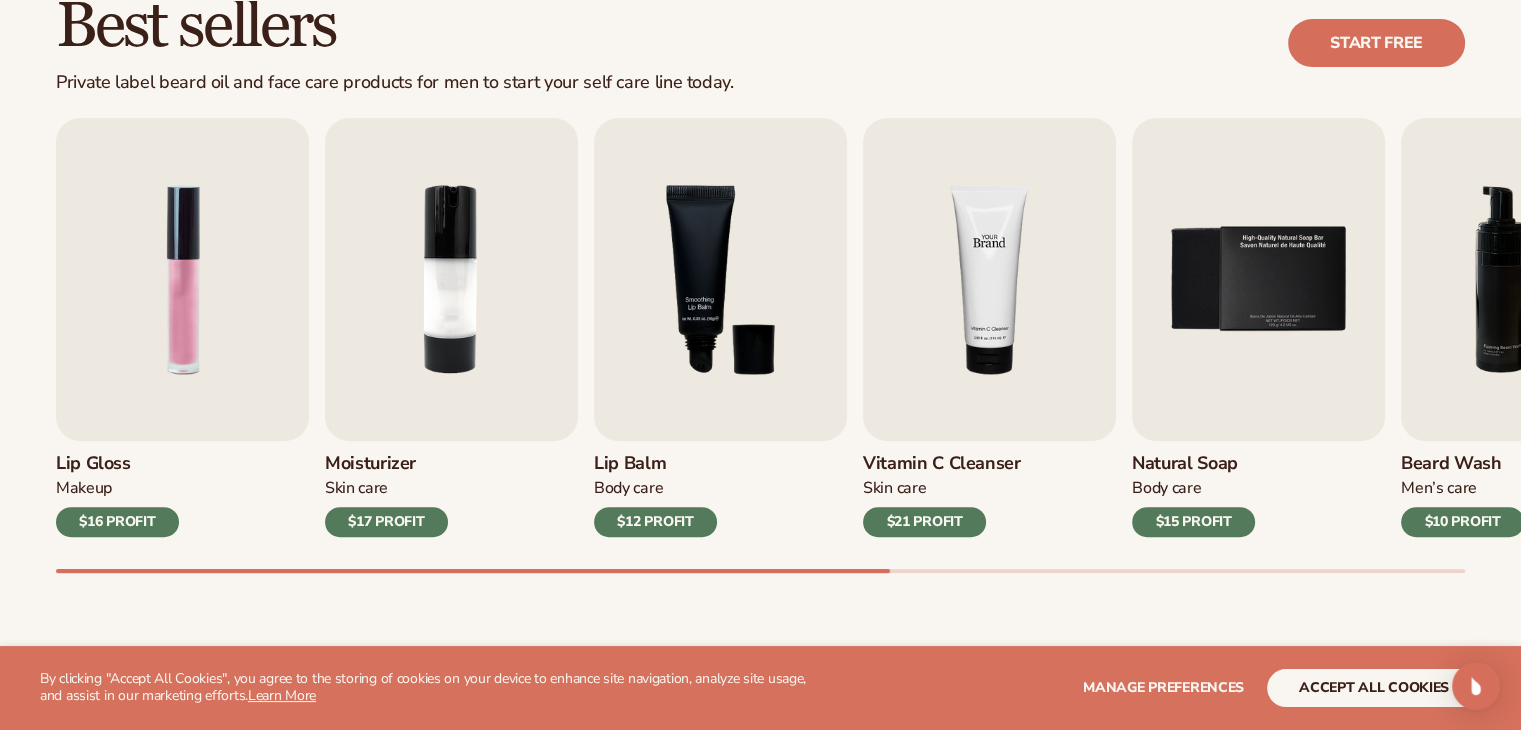 scroll, scrollTop: 0, scrollLeft: 0, axis: both 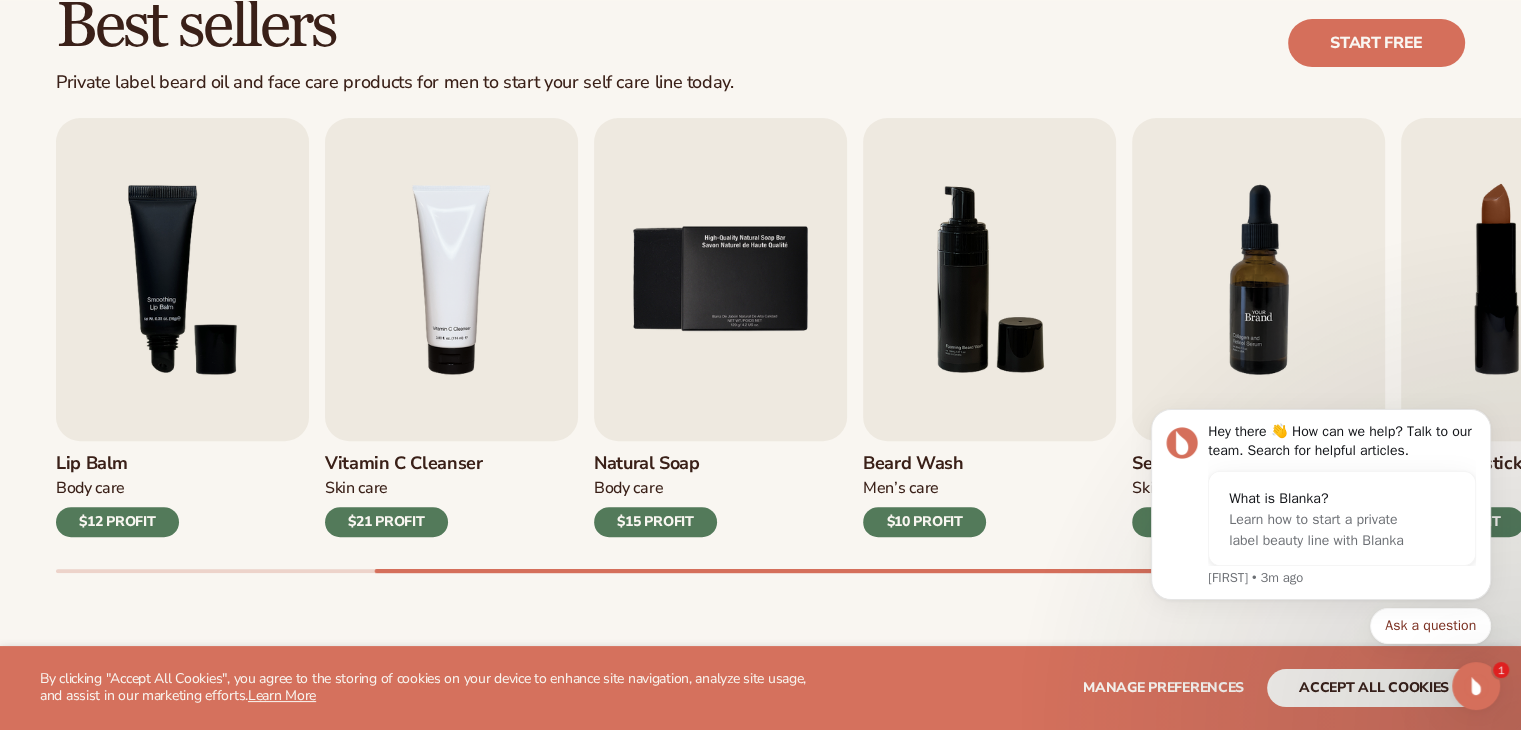 click at bounding box center [1258, 279] 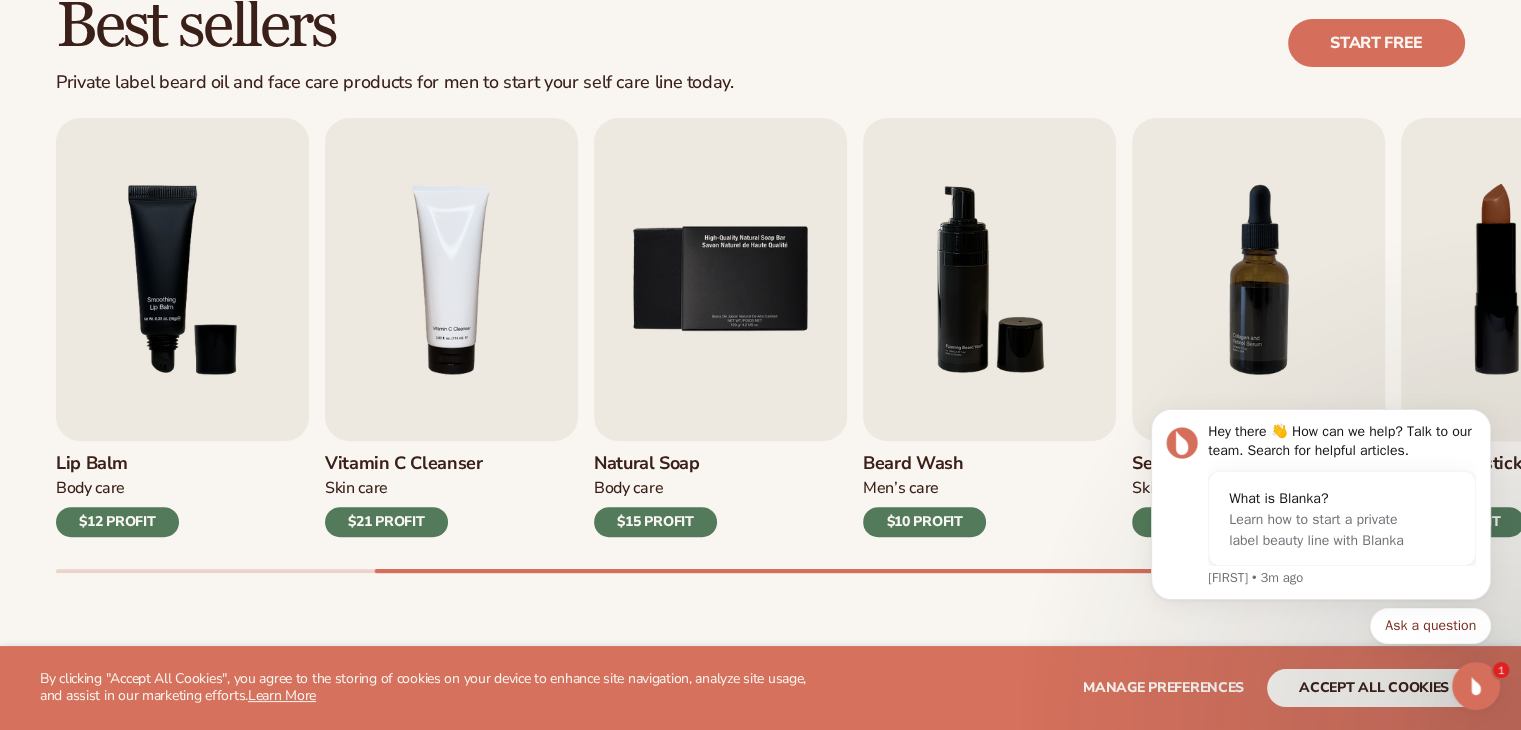 click on "Hey there 👋 How can we help? Talk to our team. Search for helpful articles.   What is Blanka? Learn how to start a private label beauty line with Blanka Lee • 3m ago Ask a question" at bounding box center (1321, 509) 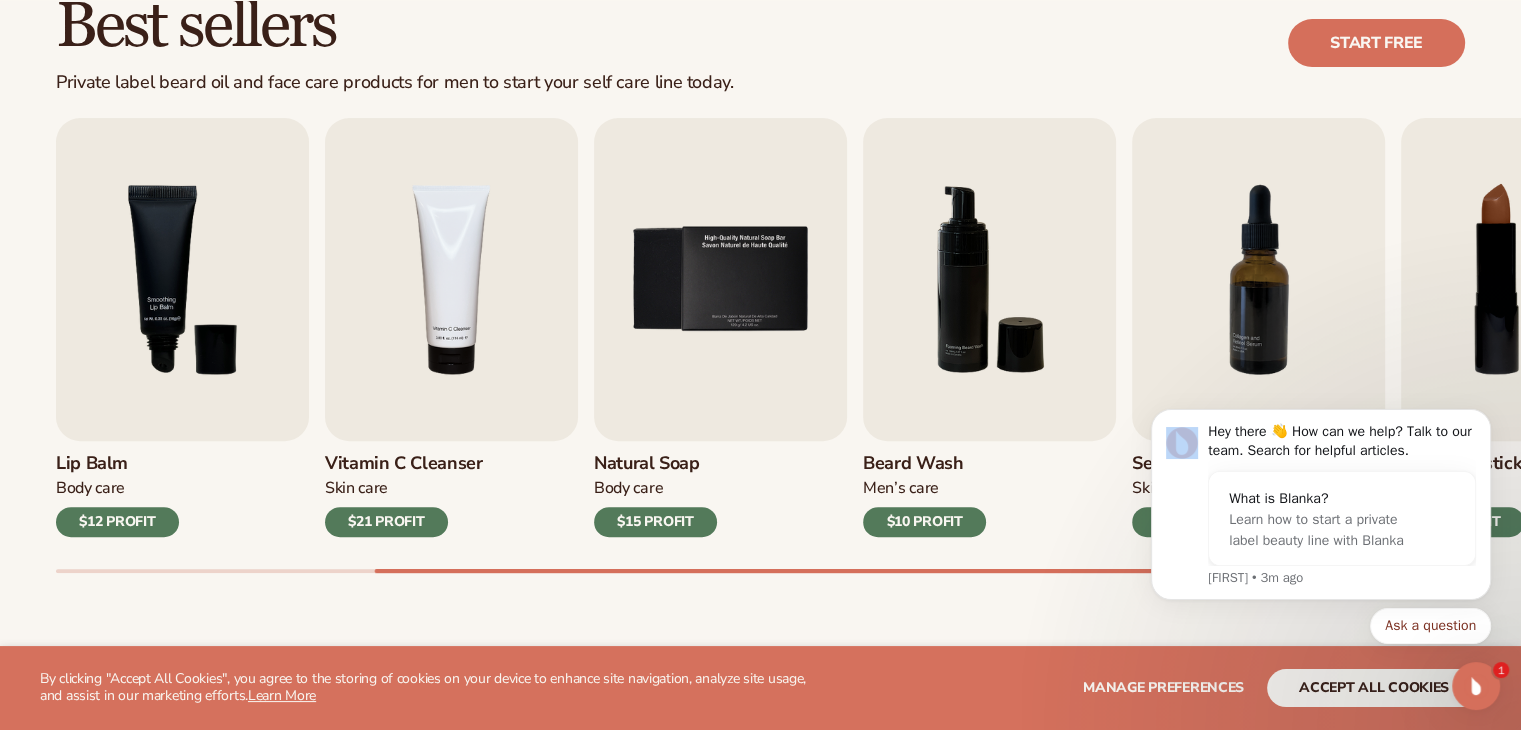 click on "Hey there 👋 How can we help? Talk to our team. Search for helpful articles.   What is Blanka? Learn how to start a private label beauty line with Blanka Lee • 3m ago Ask a question" at bounding box center (1321, 509) 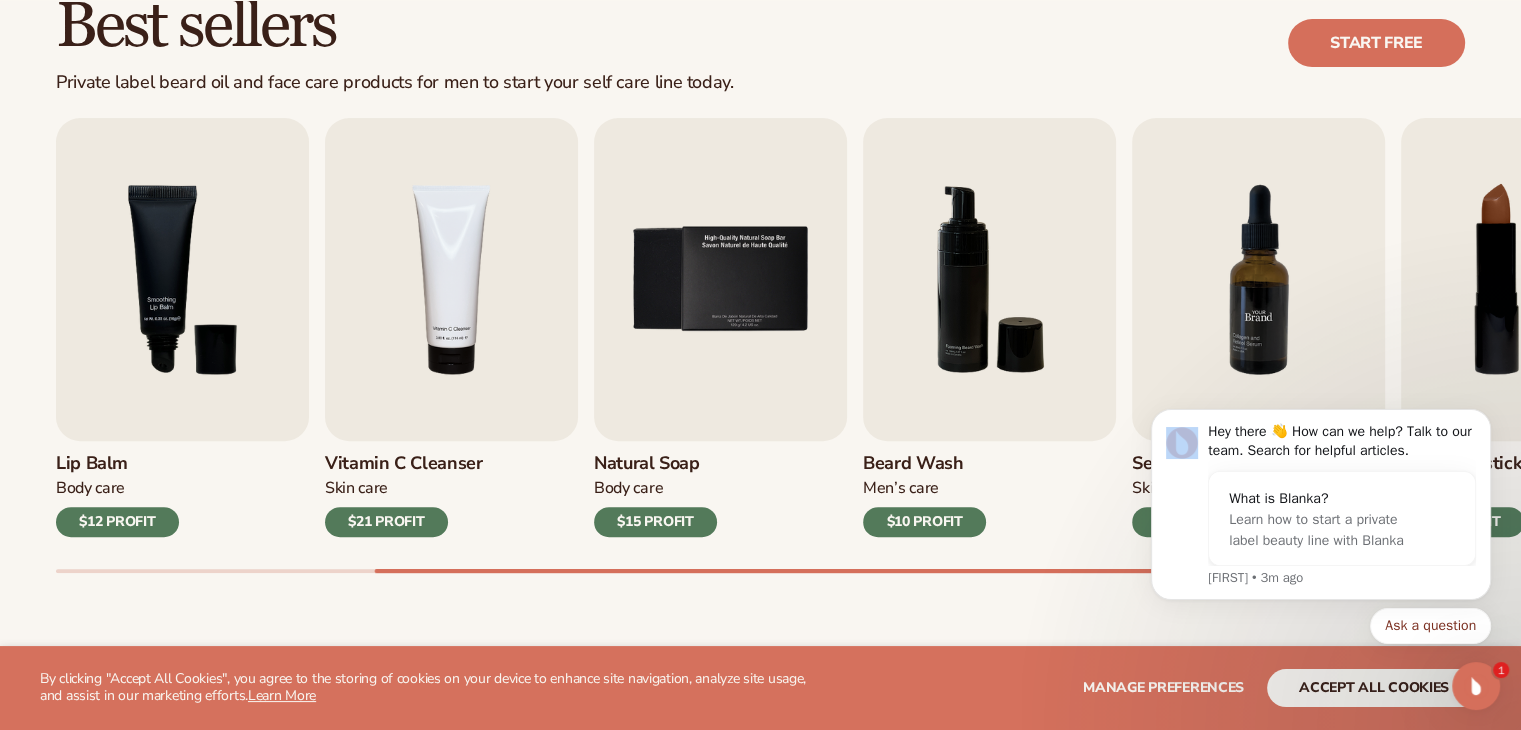 click at bounding box center [1258, 279] 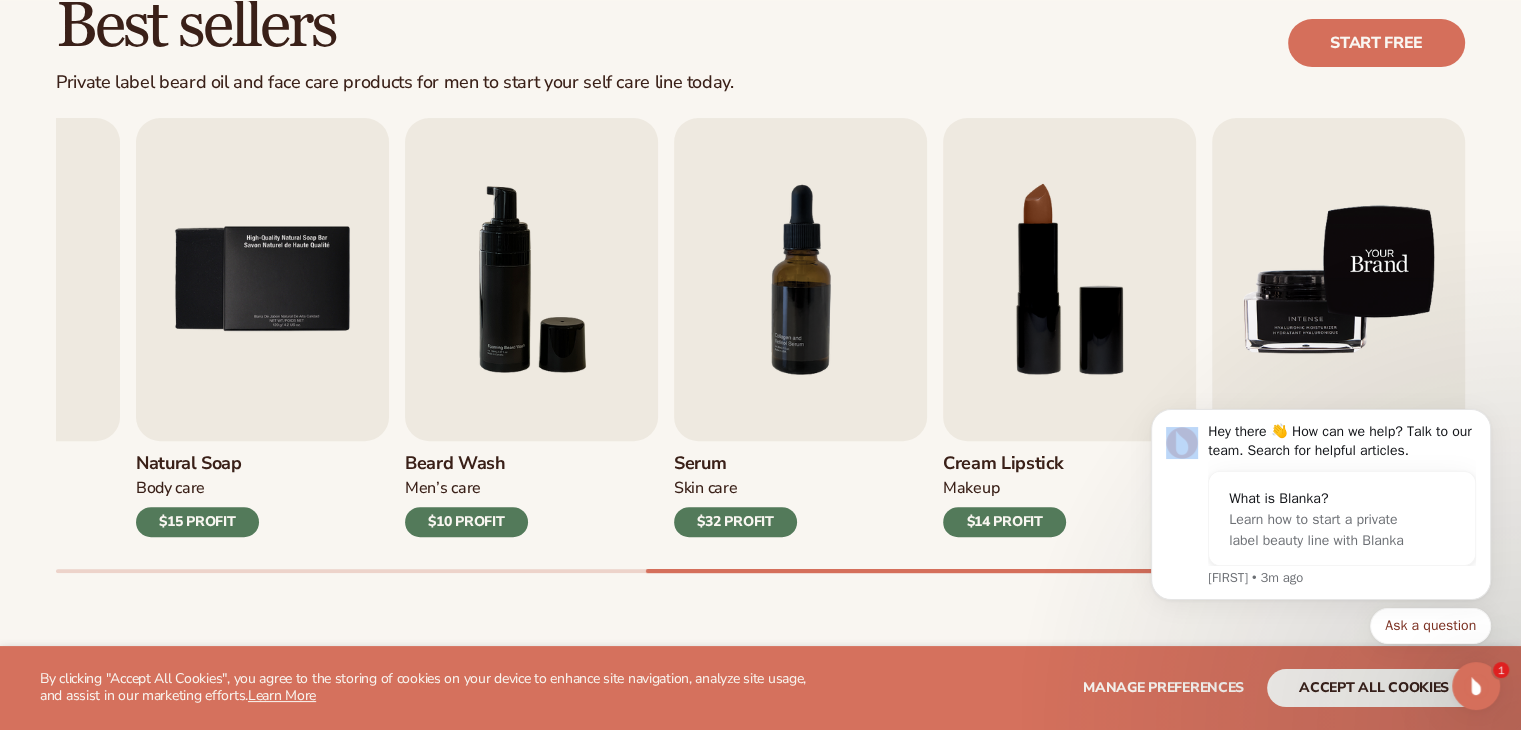 click at bounding box center (1338, 279) 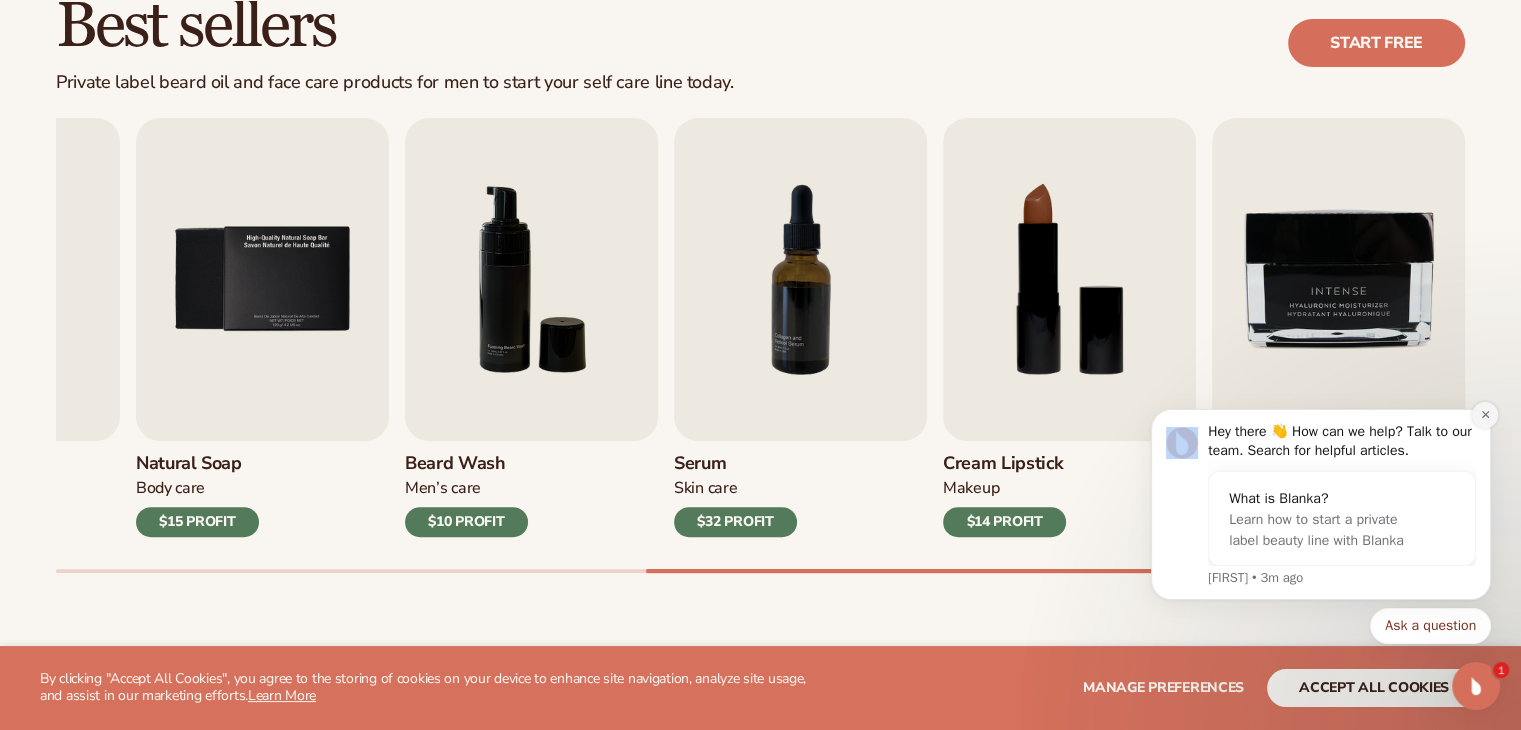 click 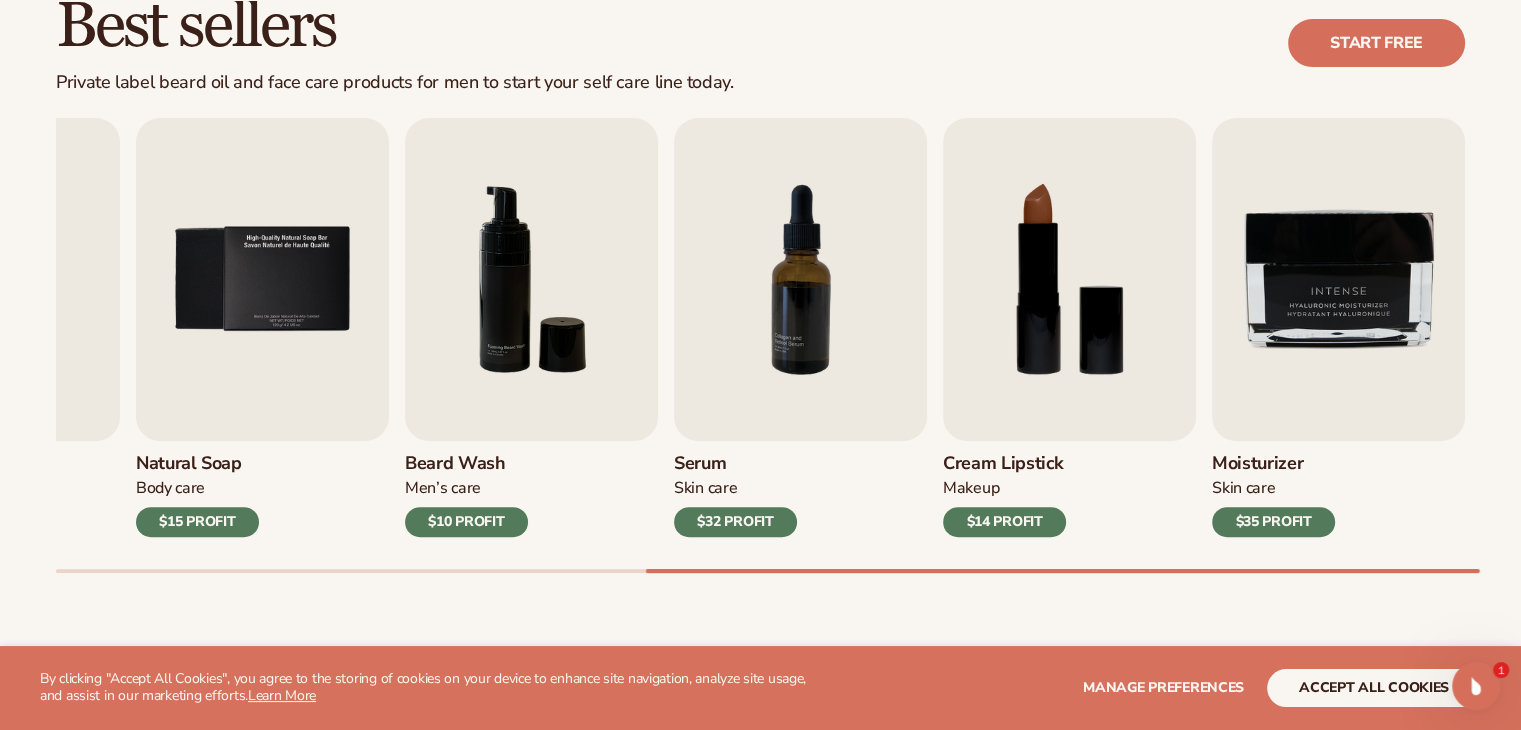 click on "$35 PROFIT" at bounding box center [1273, 522] 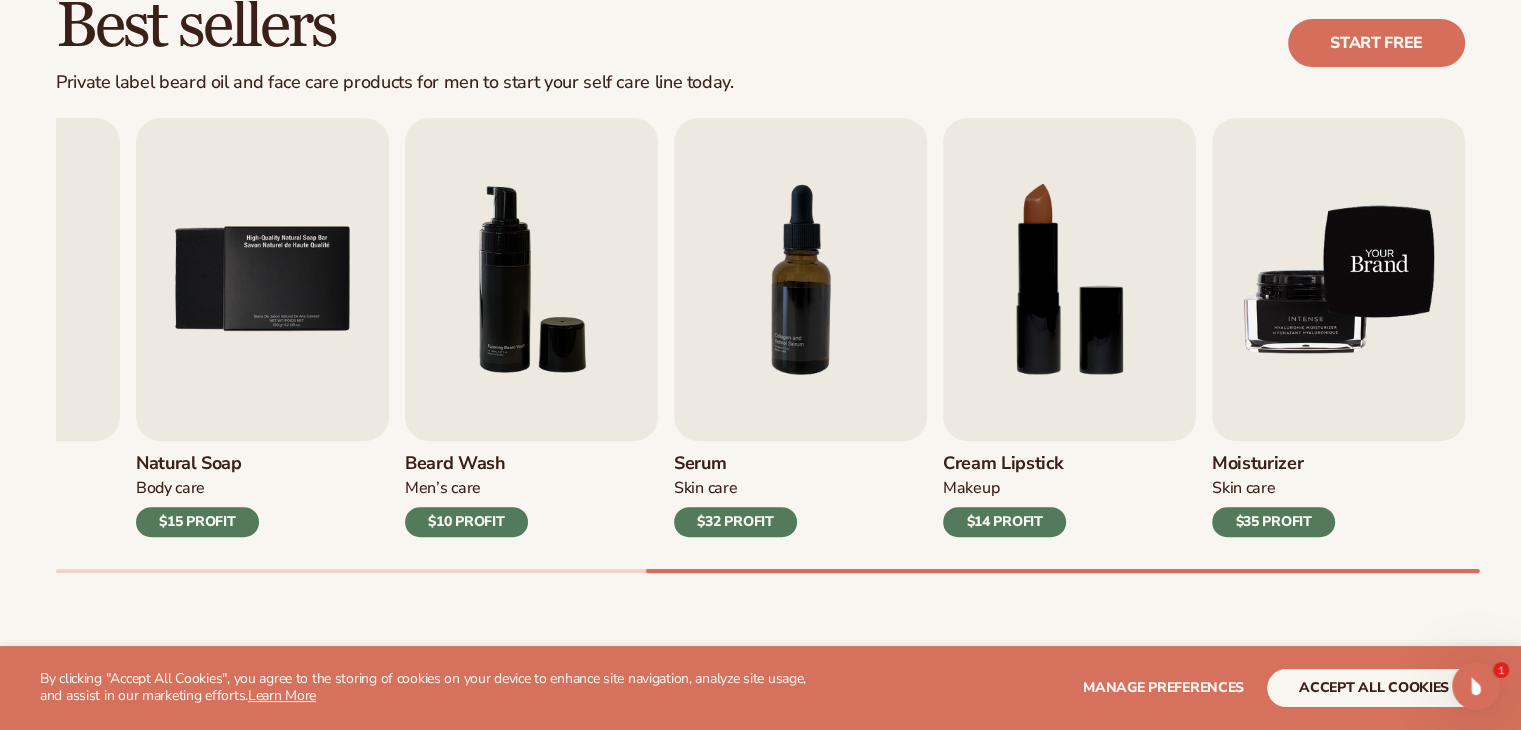 click at bounding box center [1338, 279] 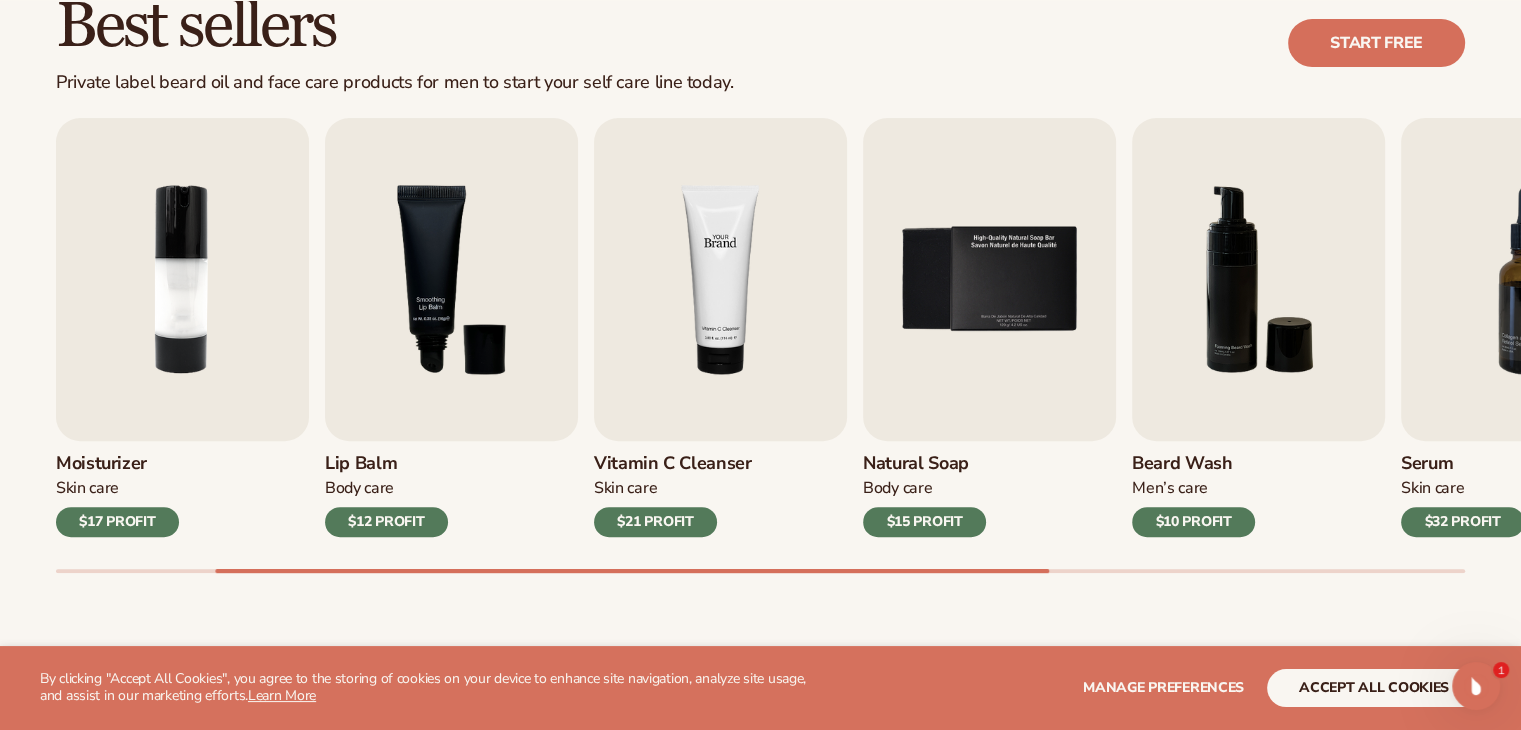 click at bounding box center (720, 279) 